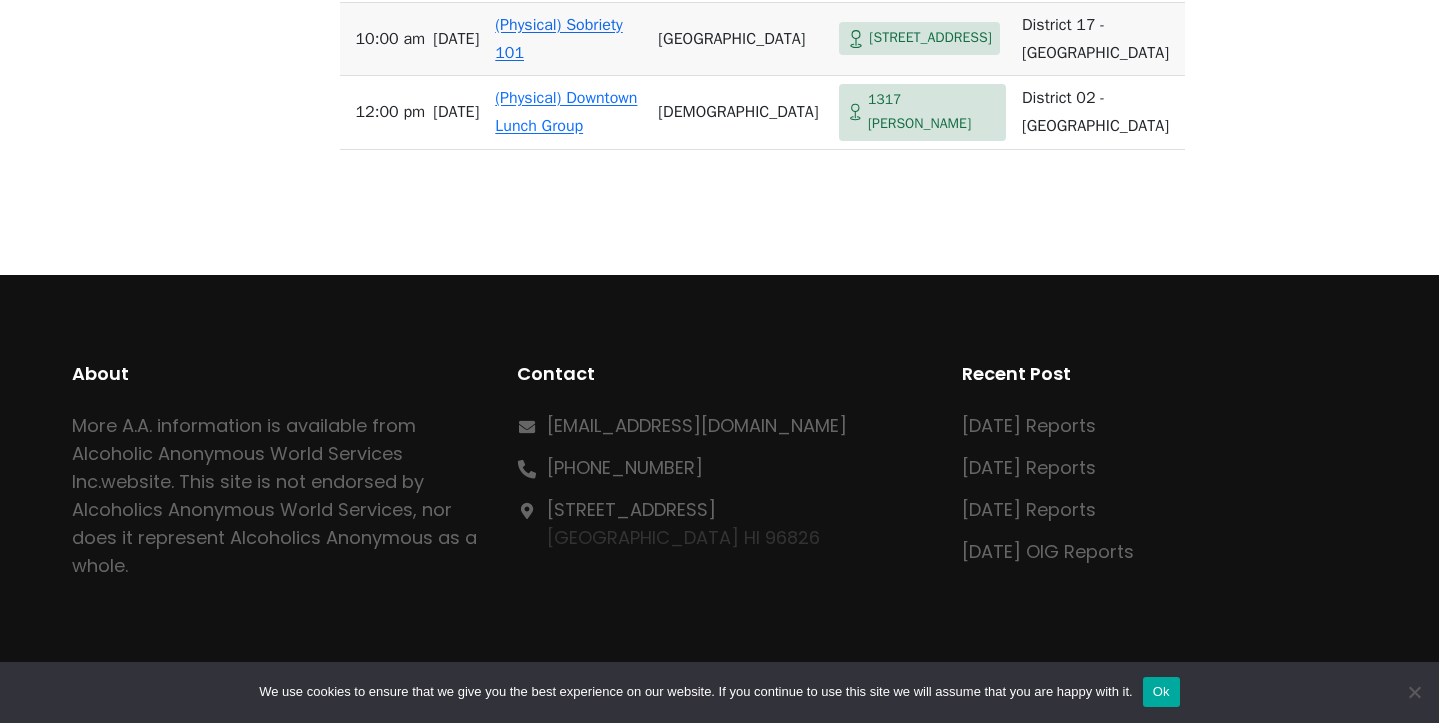 scroll, scrollTop: 4315, scrollLeft: 0, axis: vertical 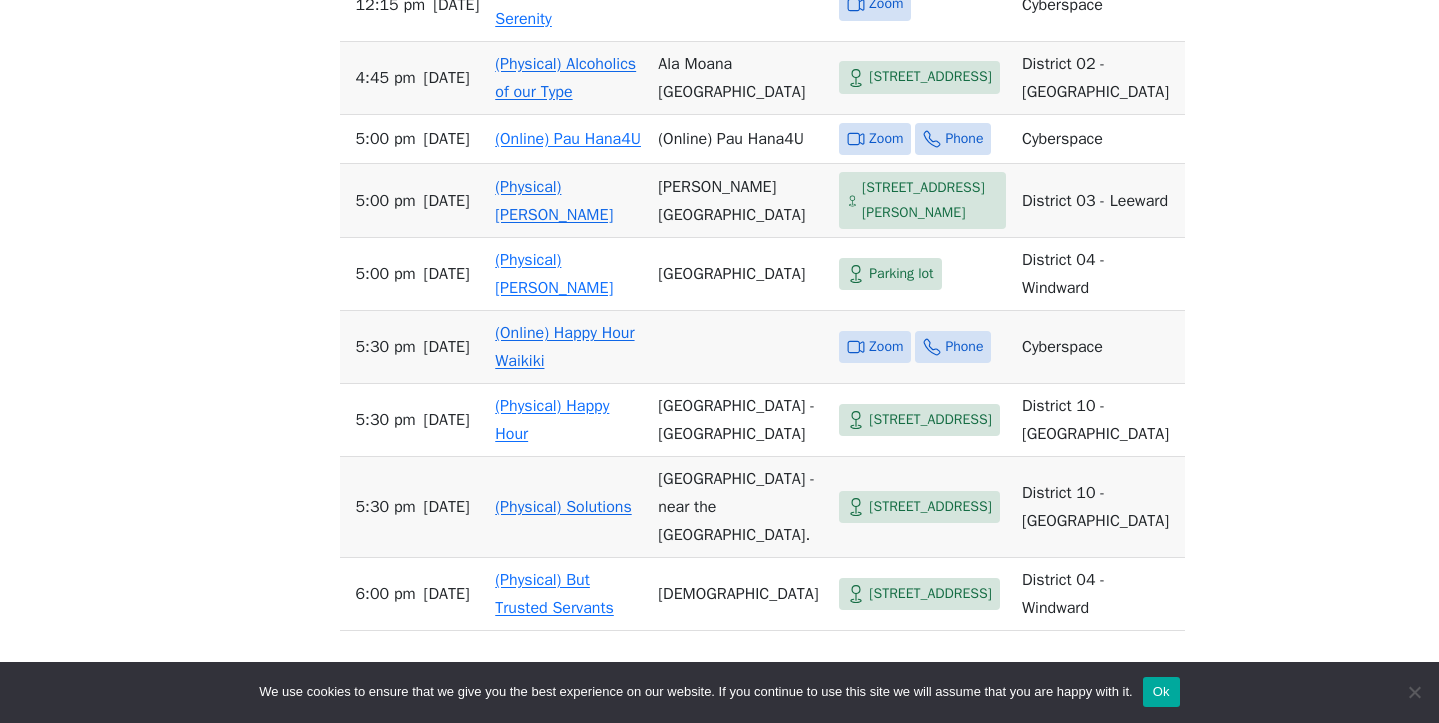 click on "(Physical) 12 Coconuts" at bounding box center [540, -476] 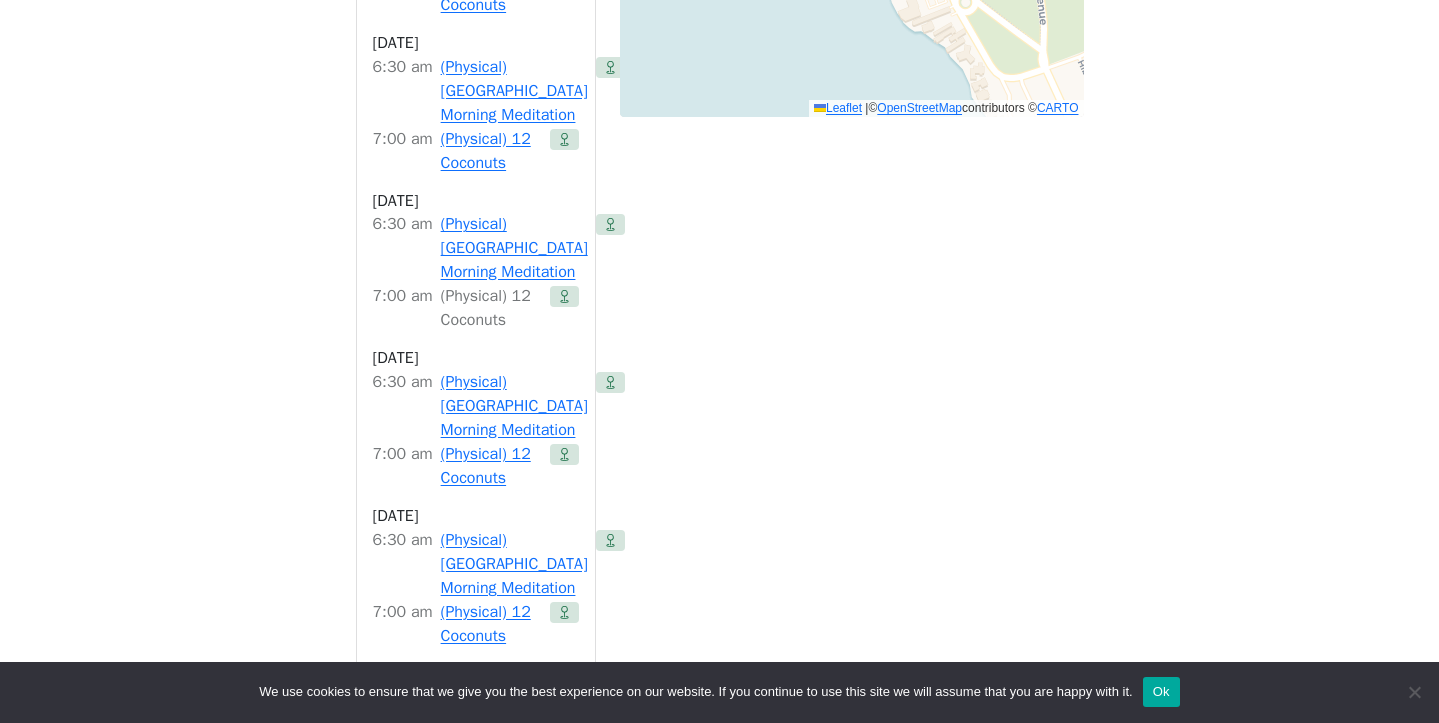 scroll, scrollTop: 1694, scrollLeft: 0, axis: vertical 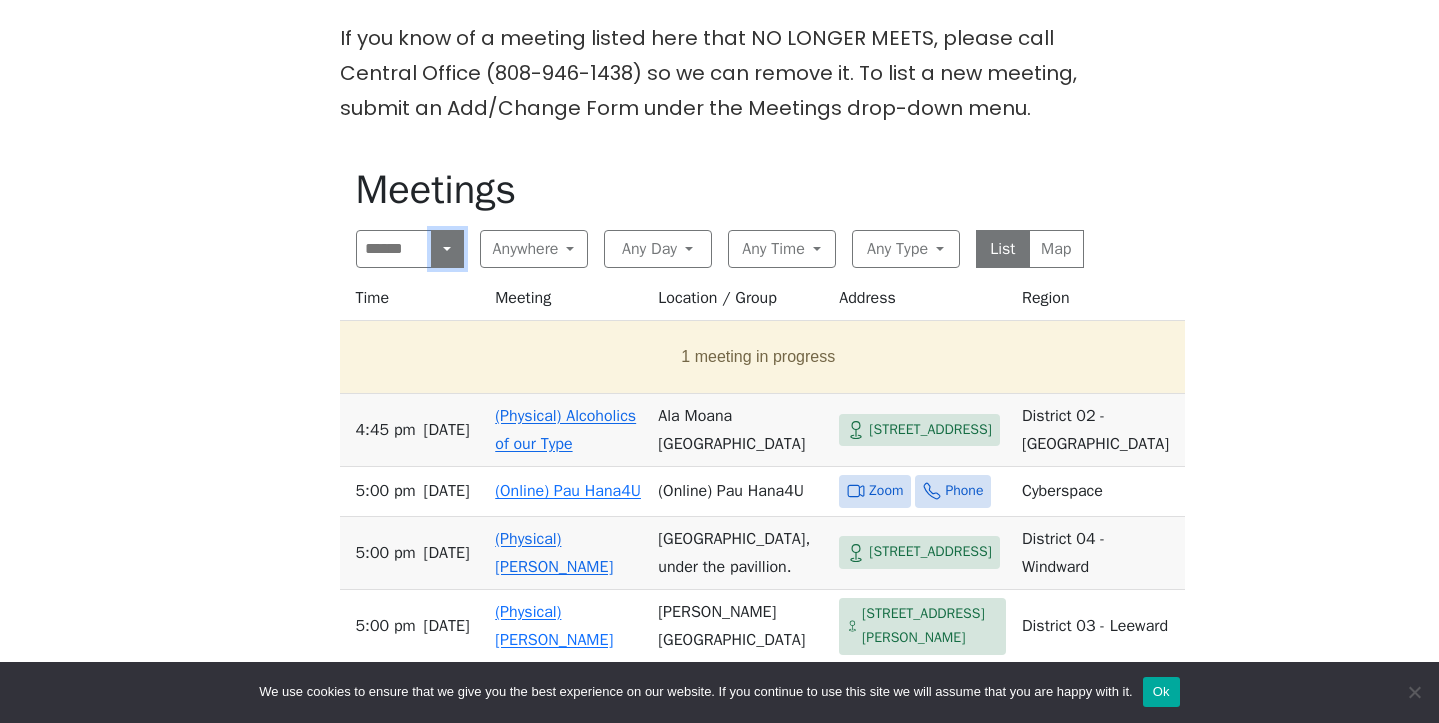 click at bounding box center [447, 249] 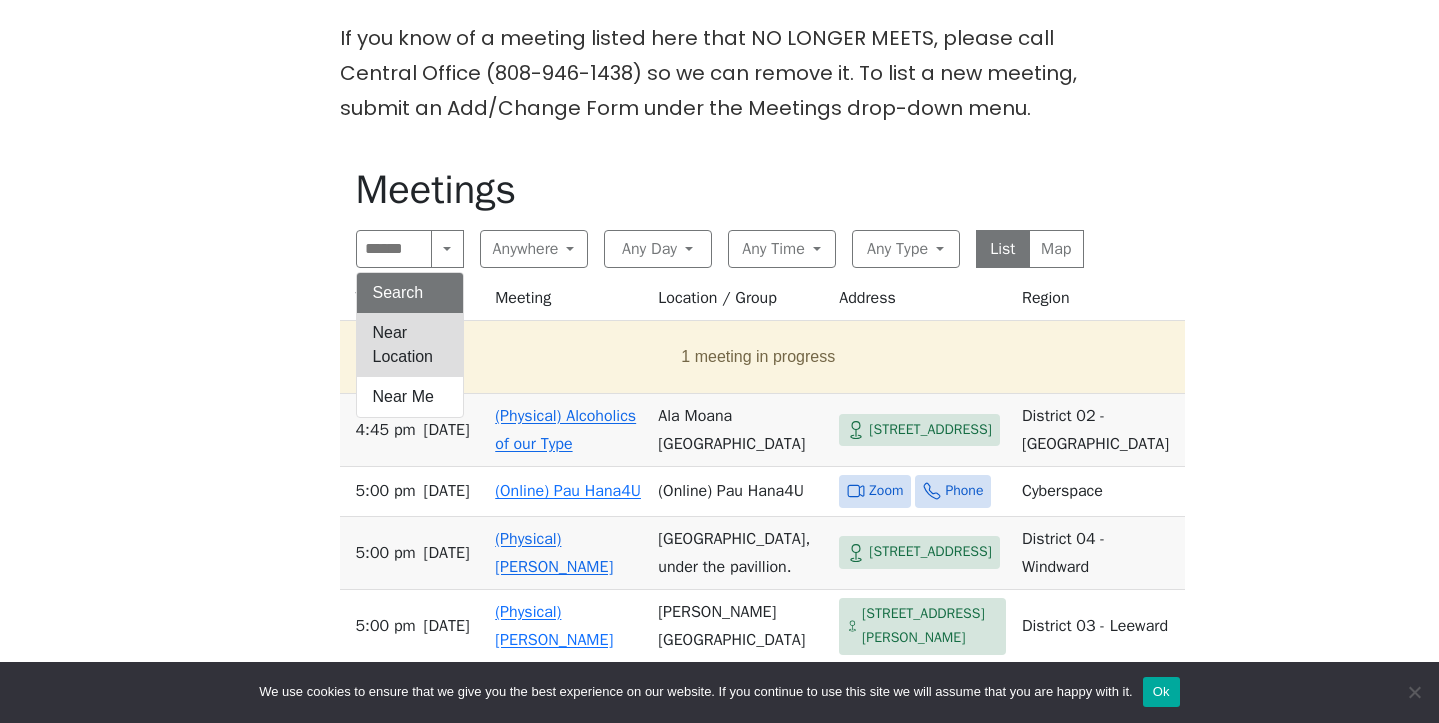click on "Near Location" at bounding box center [410, 345] 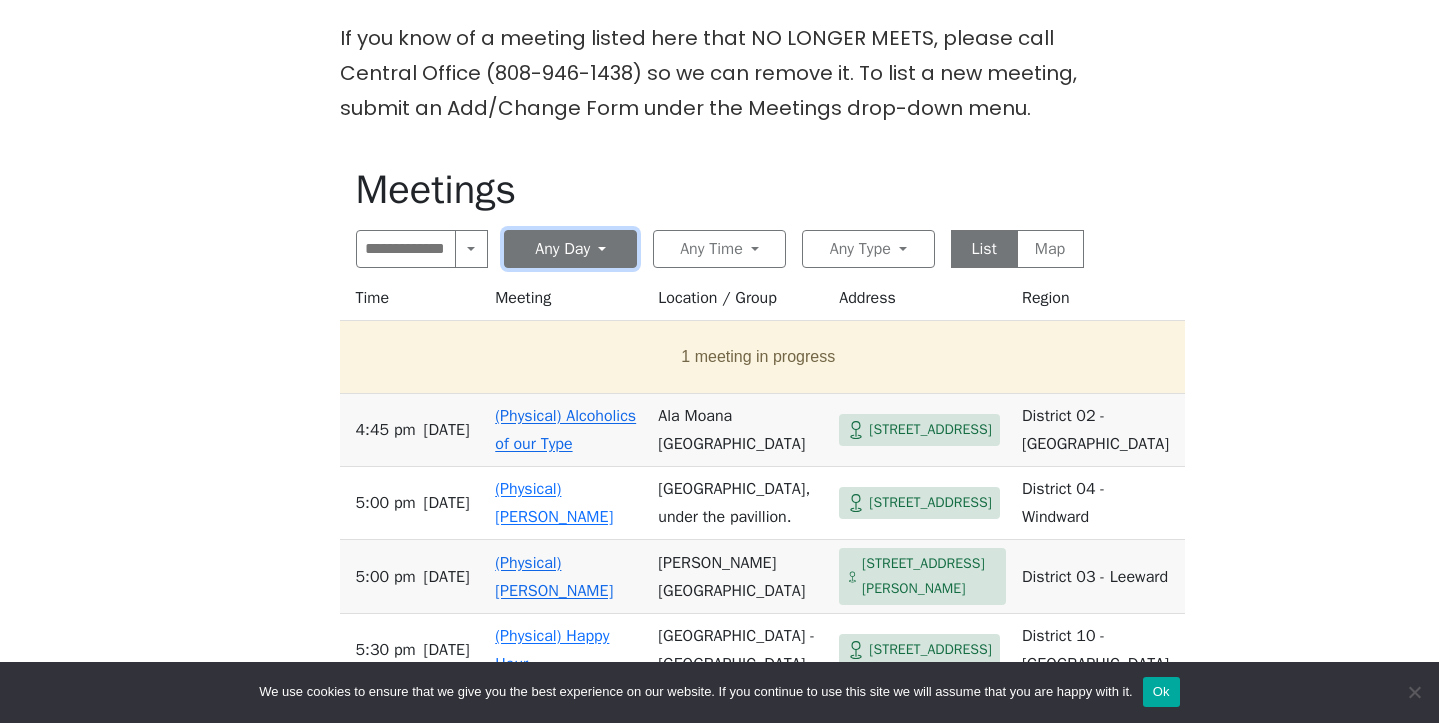 click on "Any Day" at bounding box center (570, 249) 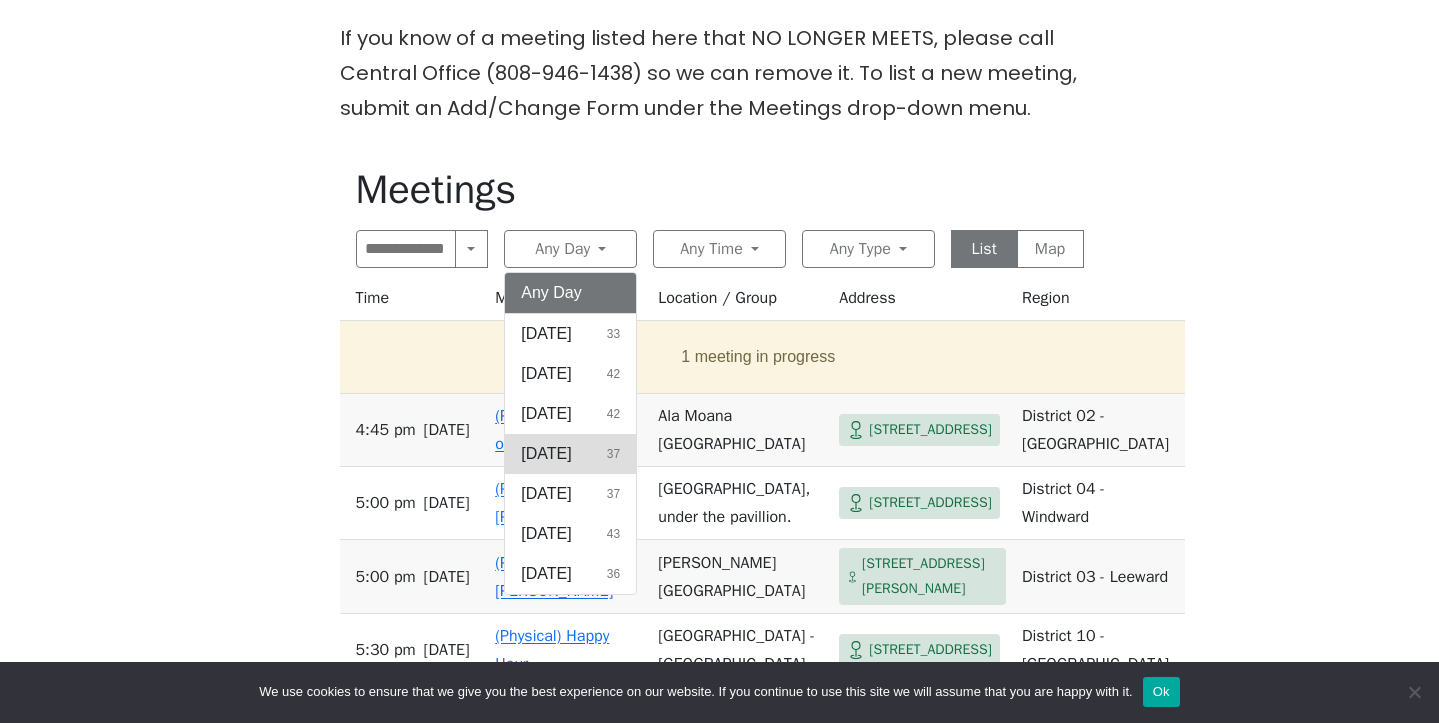 click on "[DATE]" at bounding box center (546, 454) 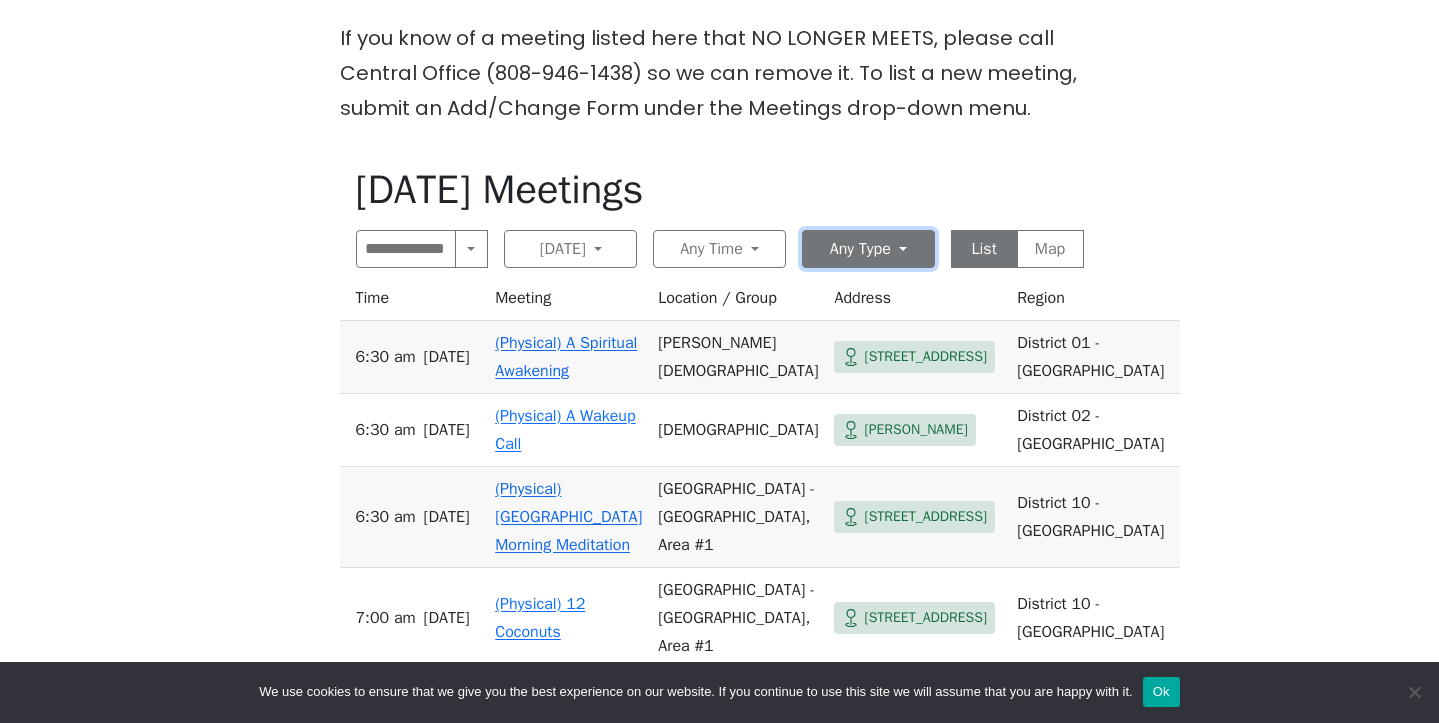 click on "Any Type" at bounding box center [868, 249] 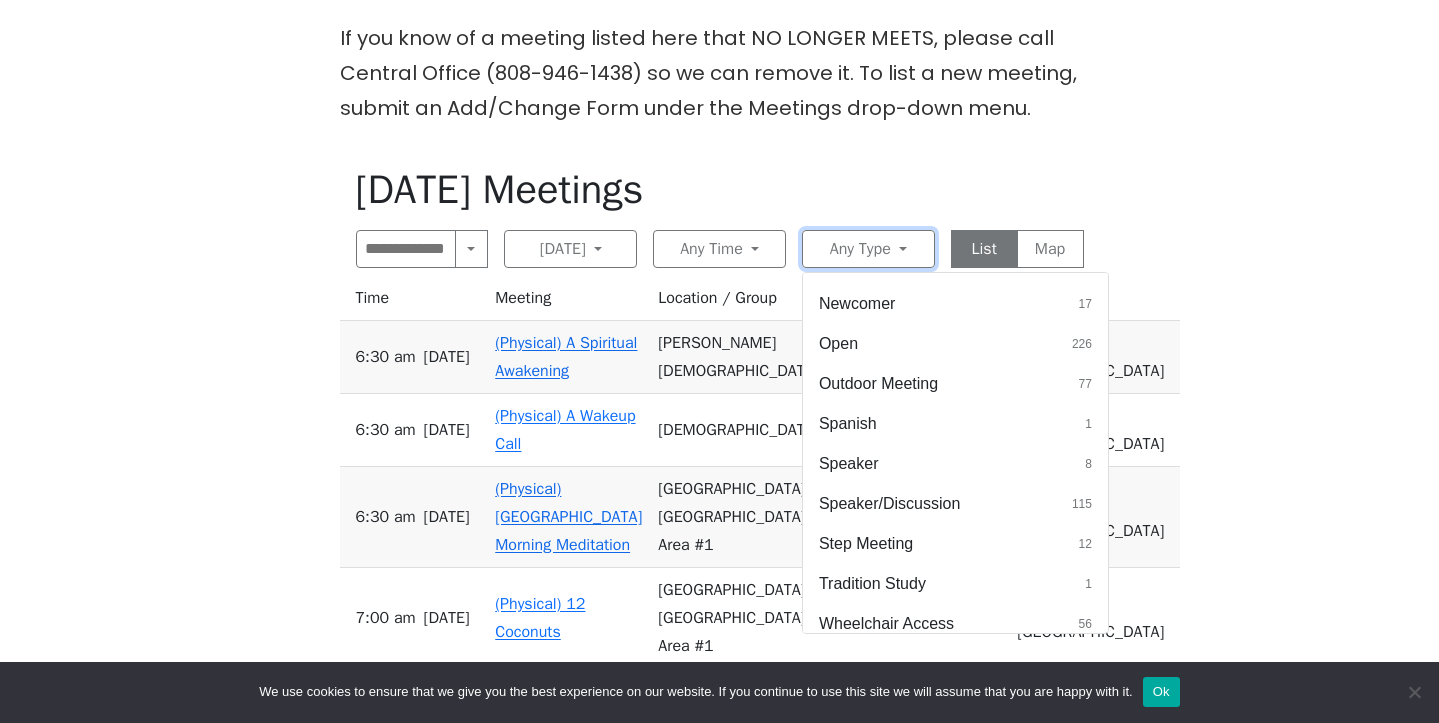 scroll, scrollTop: 882, scrollLeft: 0, axis: vertical 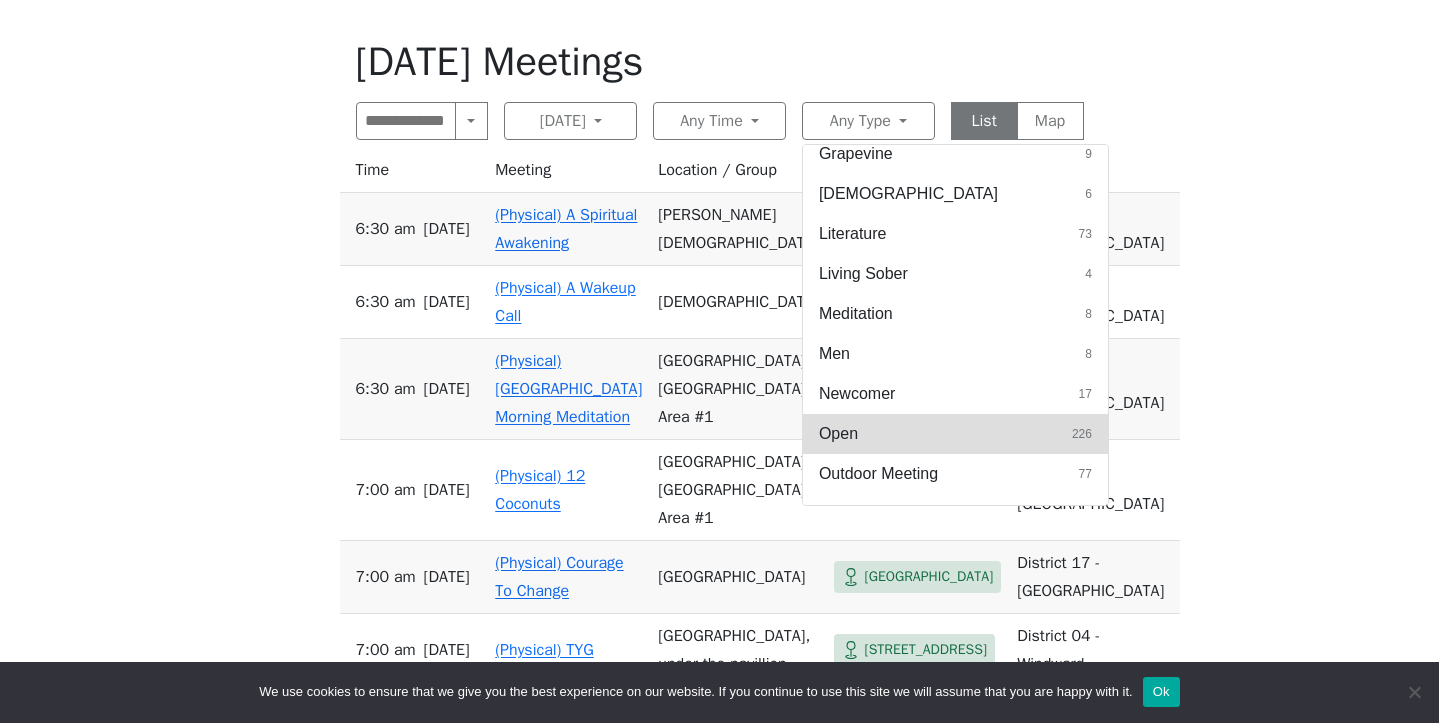 click on "Open 226" at bounding box center [955, 434] 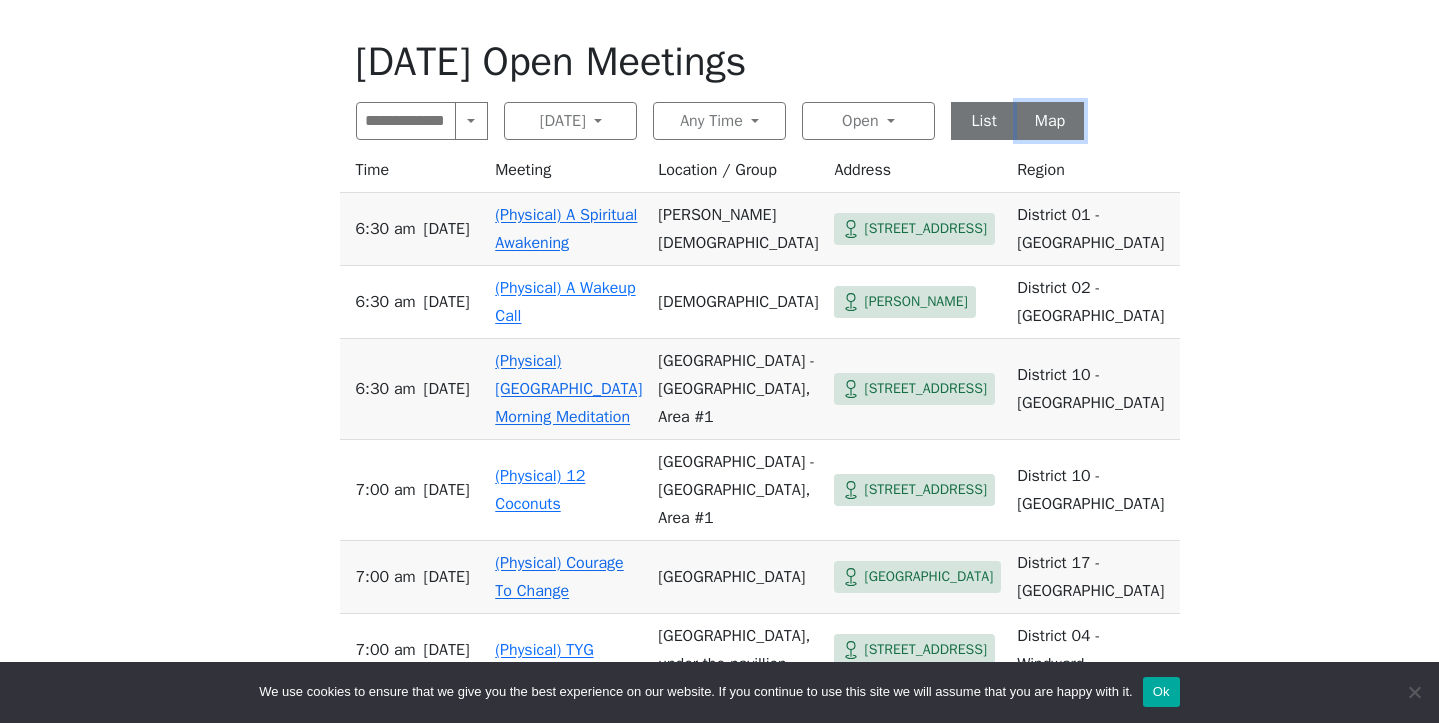 click on "Map" at bounding box center [1050, 121] 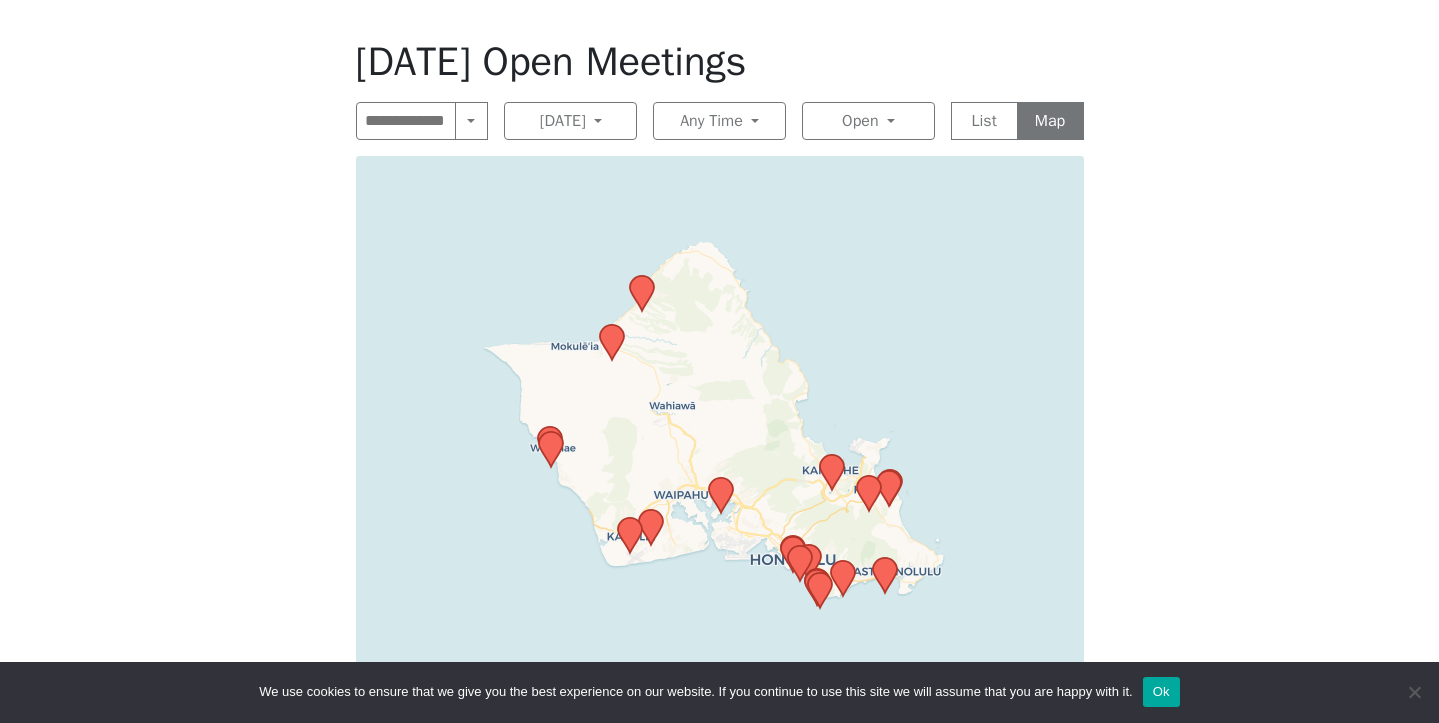click 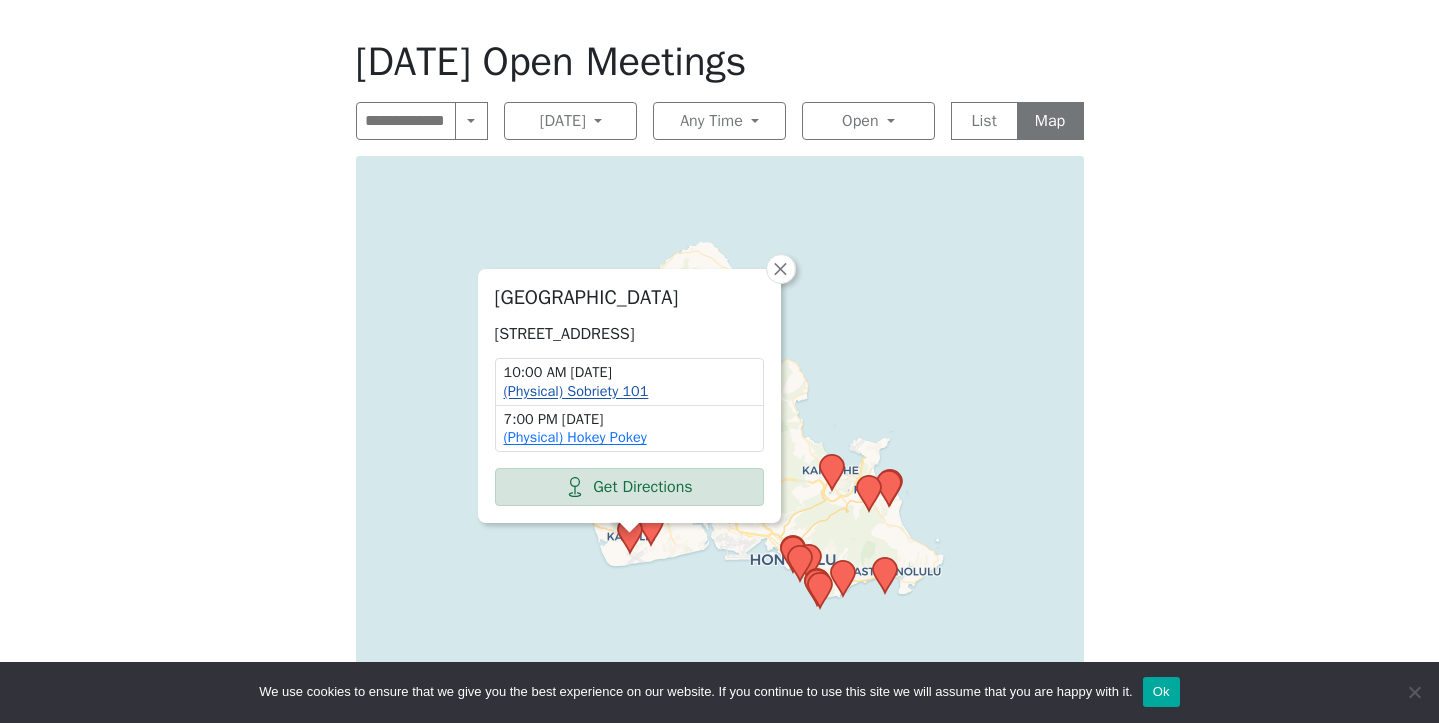 click on "(Physical) Sobriety 101" at bounding box center (576, 391) 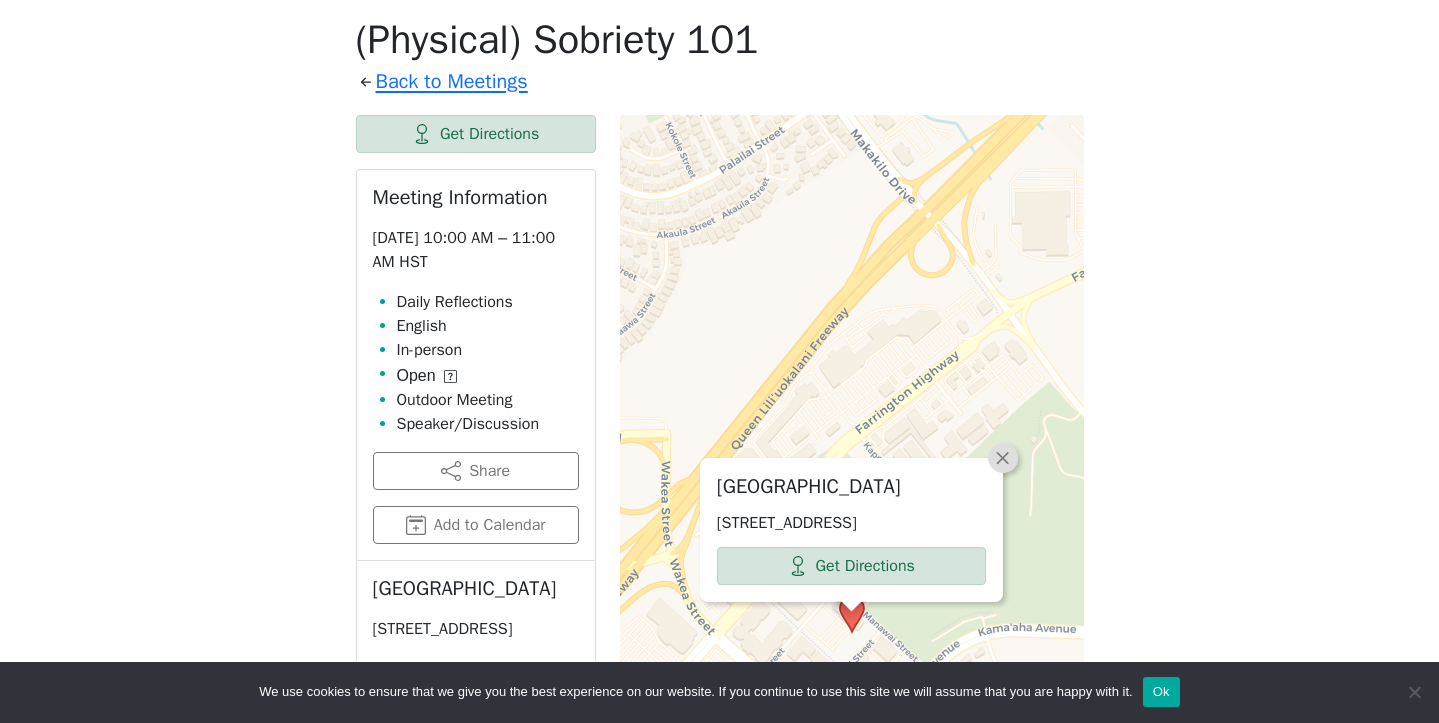 click on "×" at bounding box center [1003, 457] 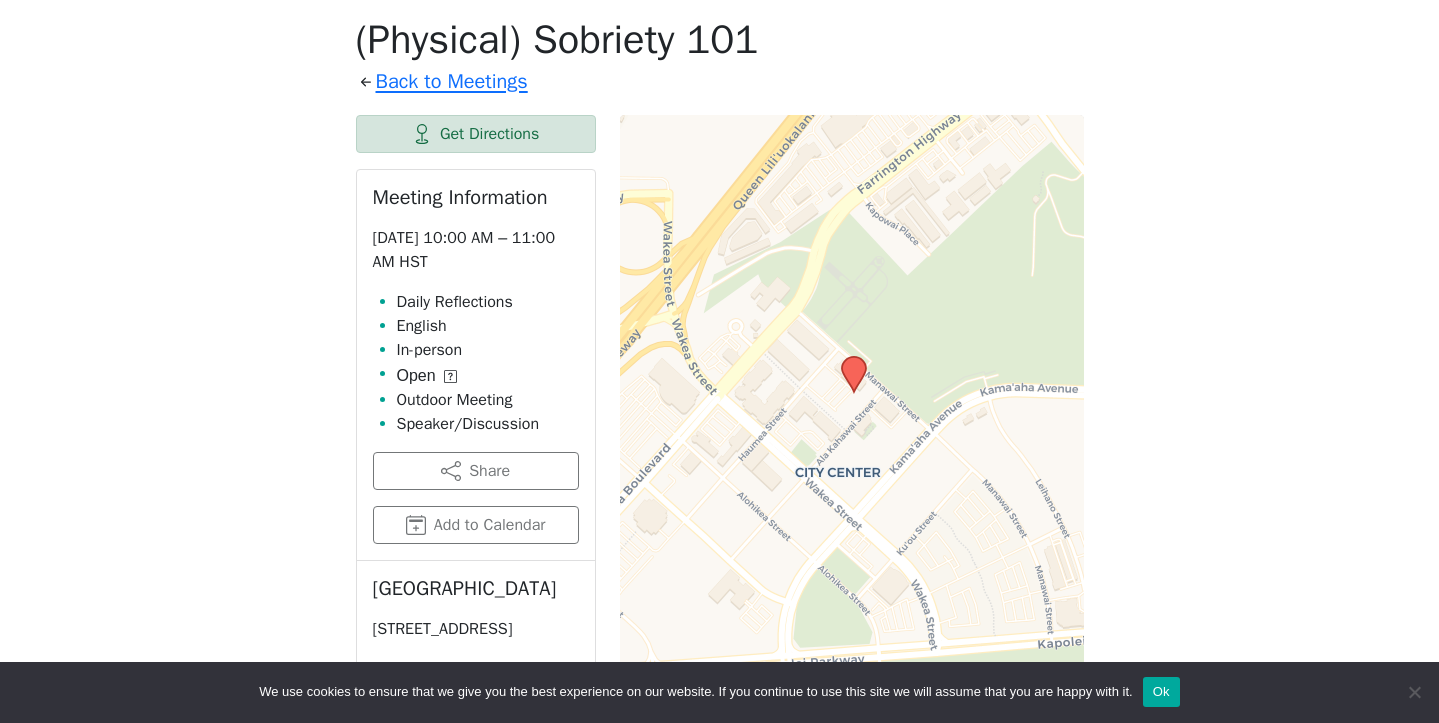 drag, startPoint x: 800, startPoint y: 393, endPoint x: 760, endPoint y: 142, distance: 254.16727 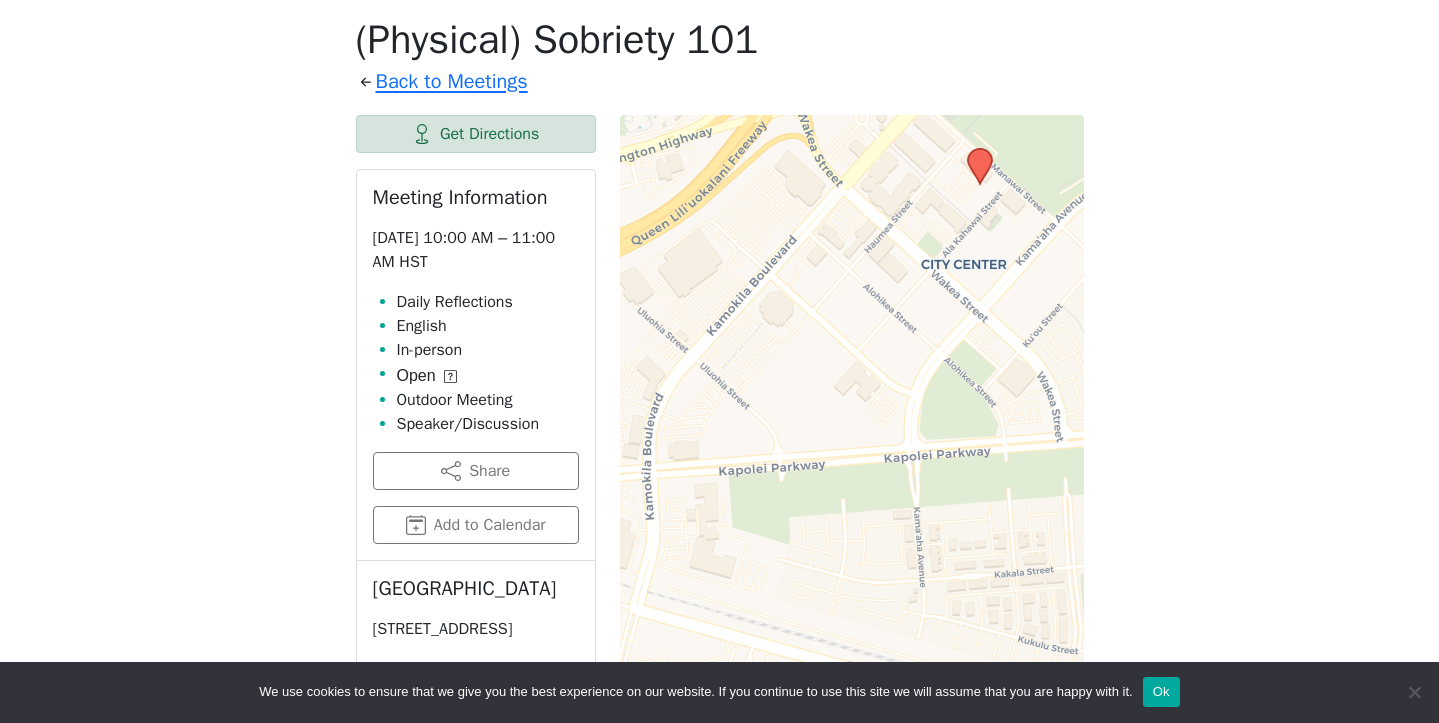 drag, startPoint x: 735, startPoint y: 366, endPoint x: 869, endPoint y: 163, distance: 243.23857 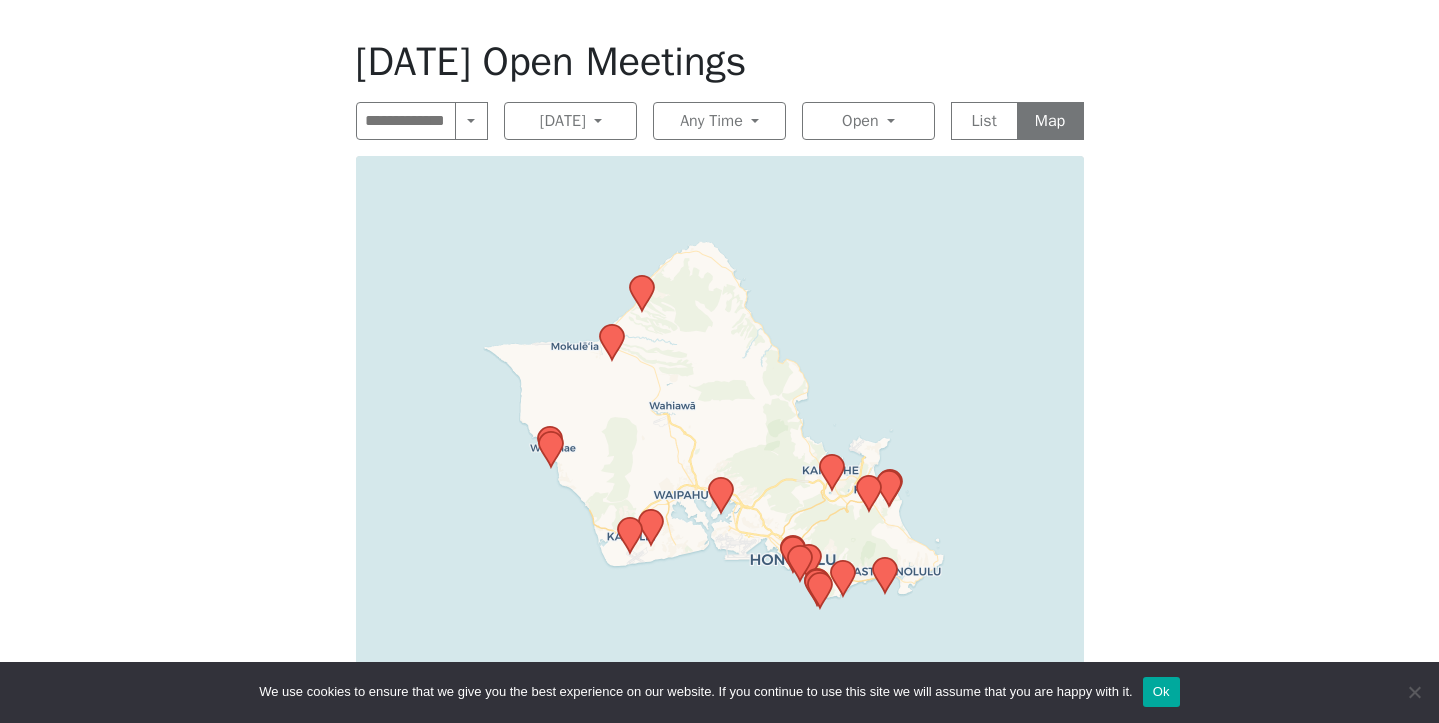 click 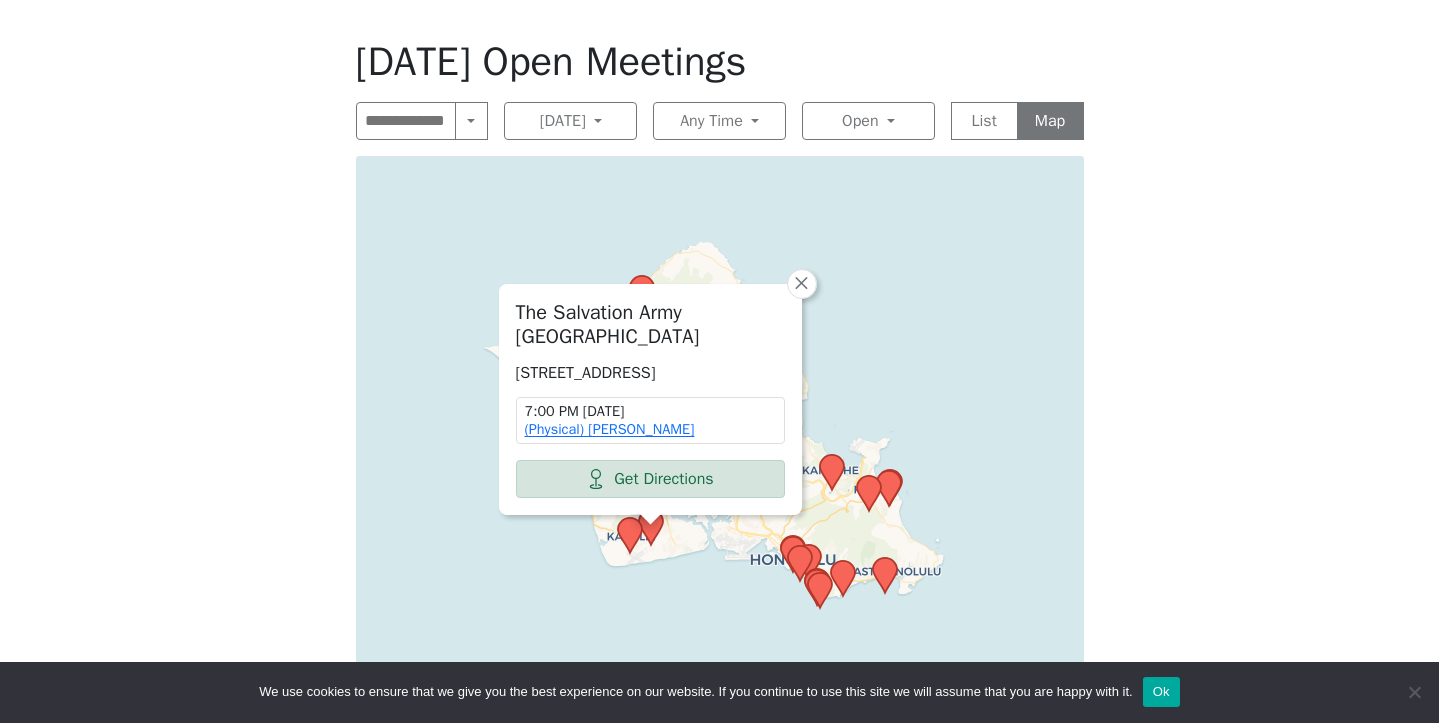 click at bounding box center (650, 513) 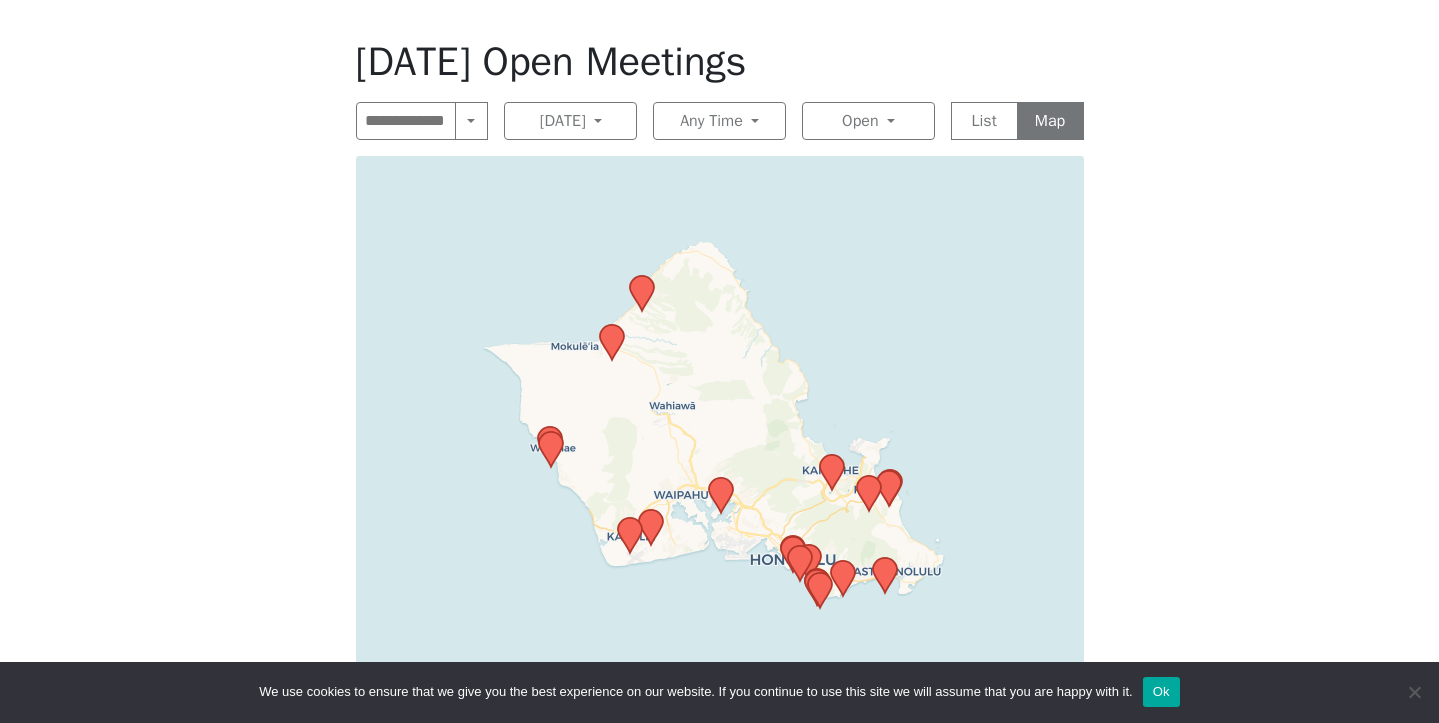 click 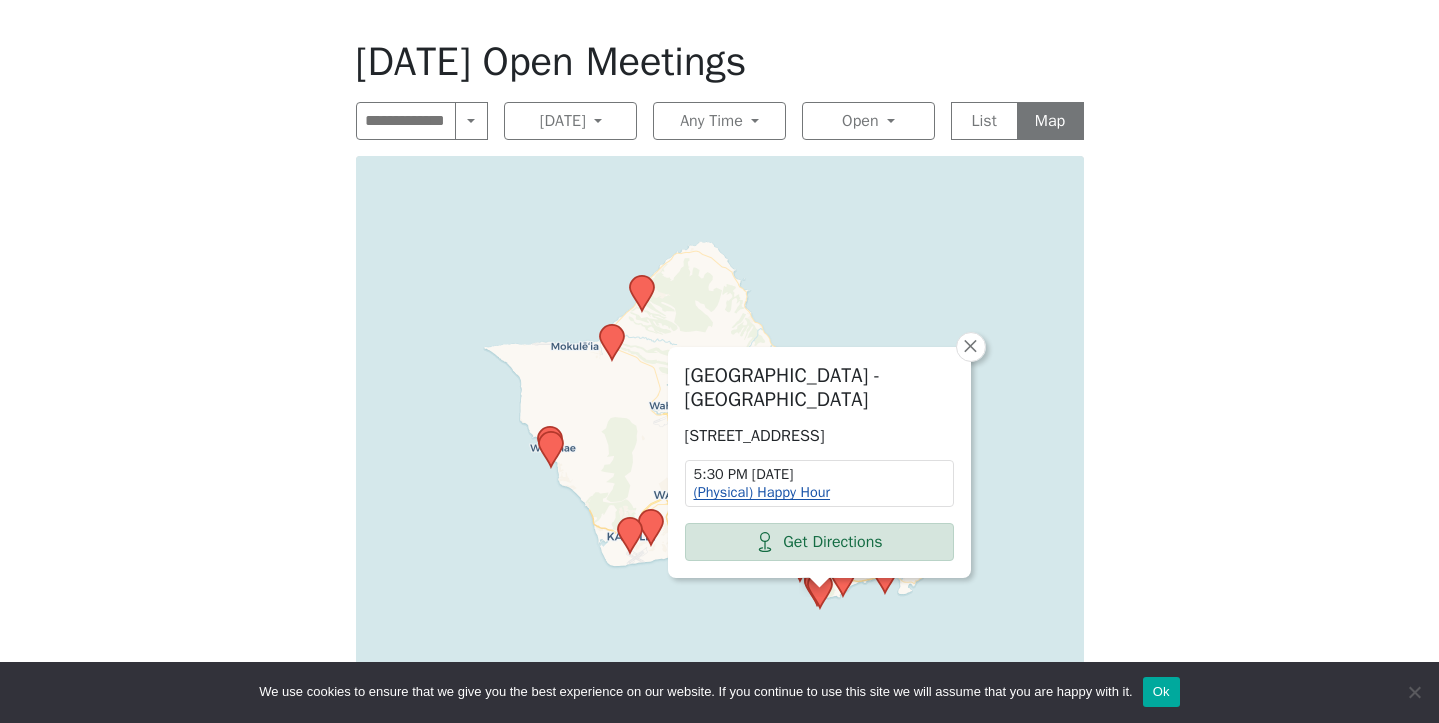 click on "(Physical) Happy Hour" at bounding box center [762, 492] 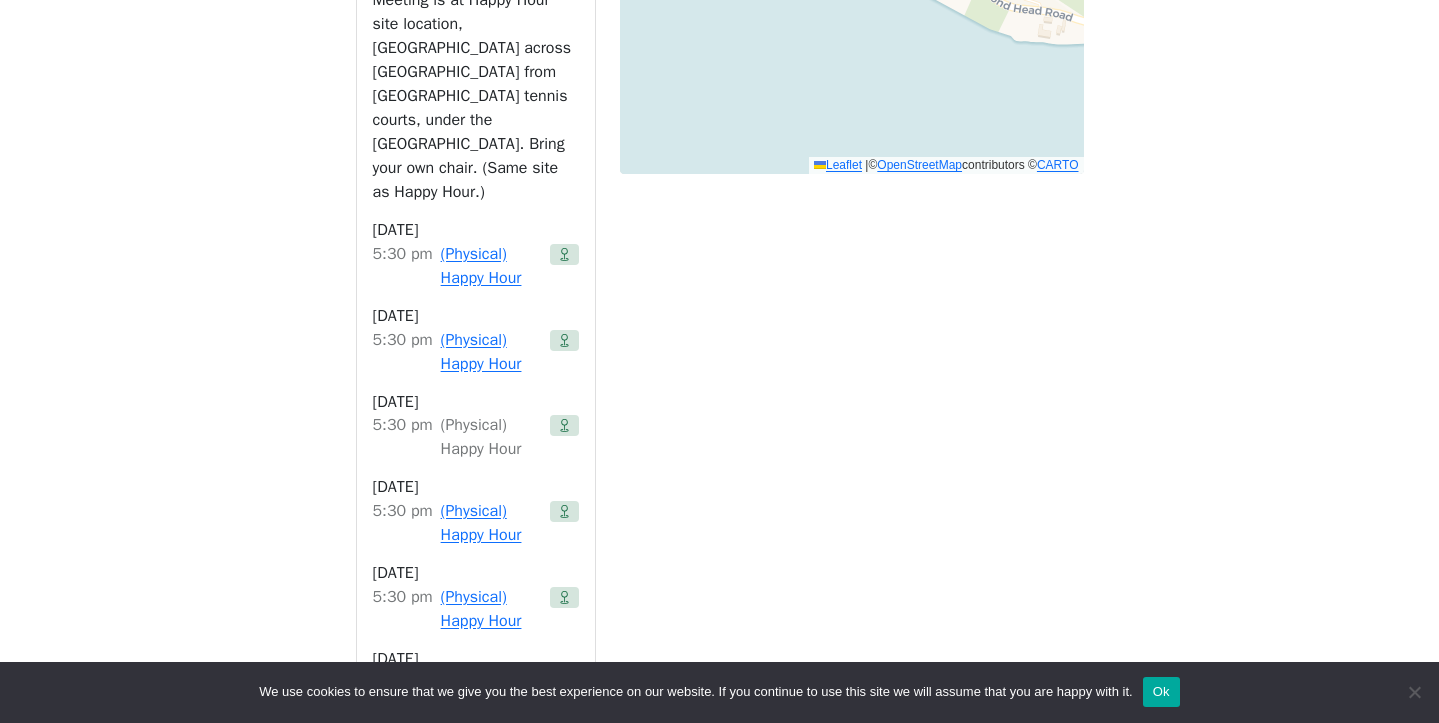 scroll, scrollTop: 1642, scrollLeft: 0, axis: vertical 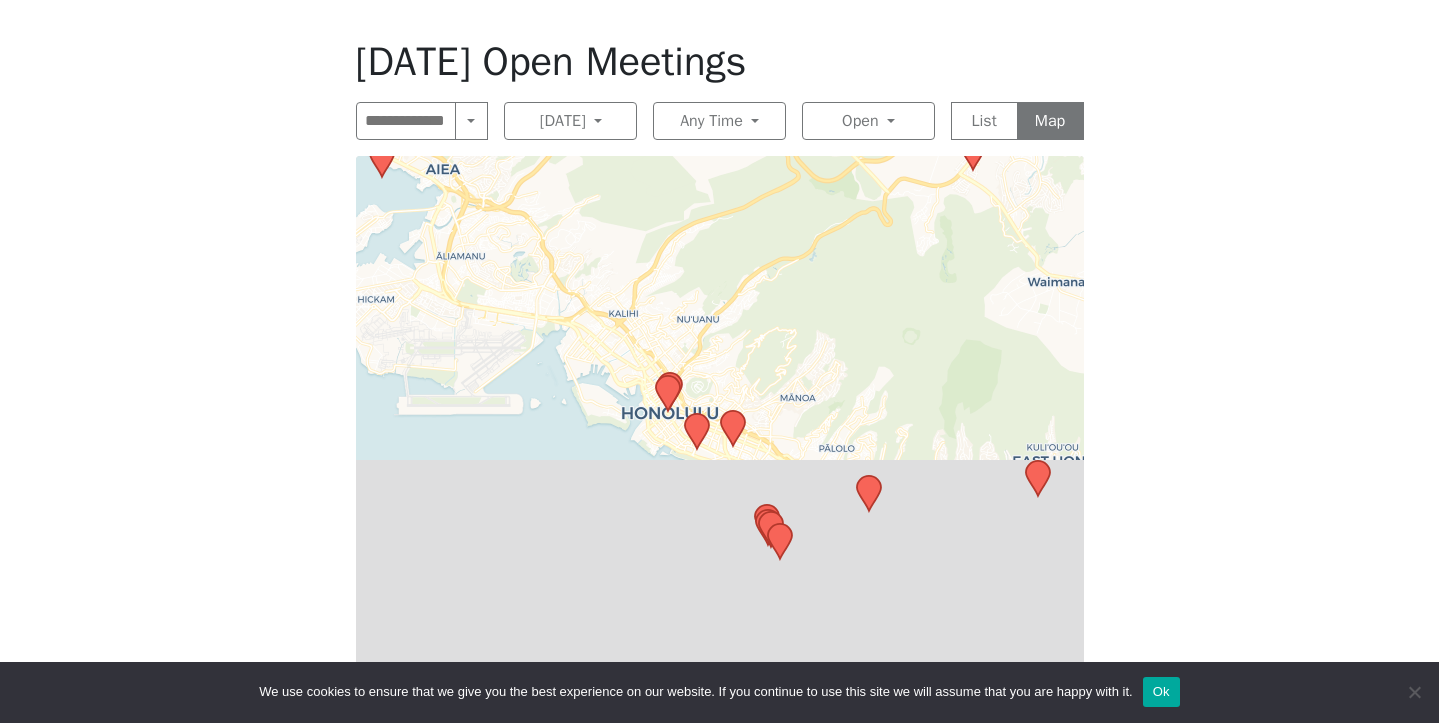 drag, startPoint x: 844, startPoint y: 513, endPoint x: 878, endPoint y: 176, distance: 338.7108 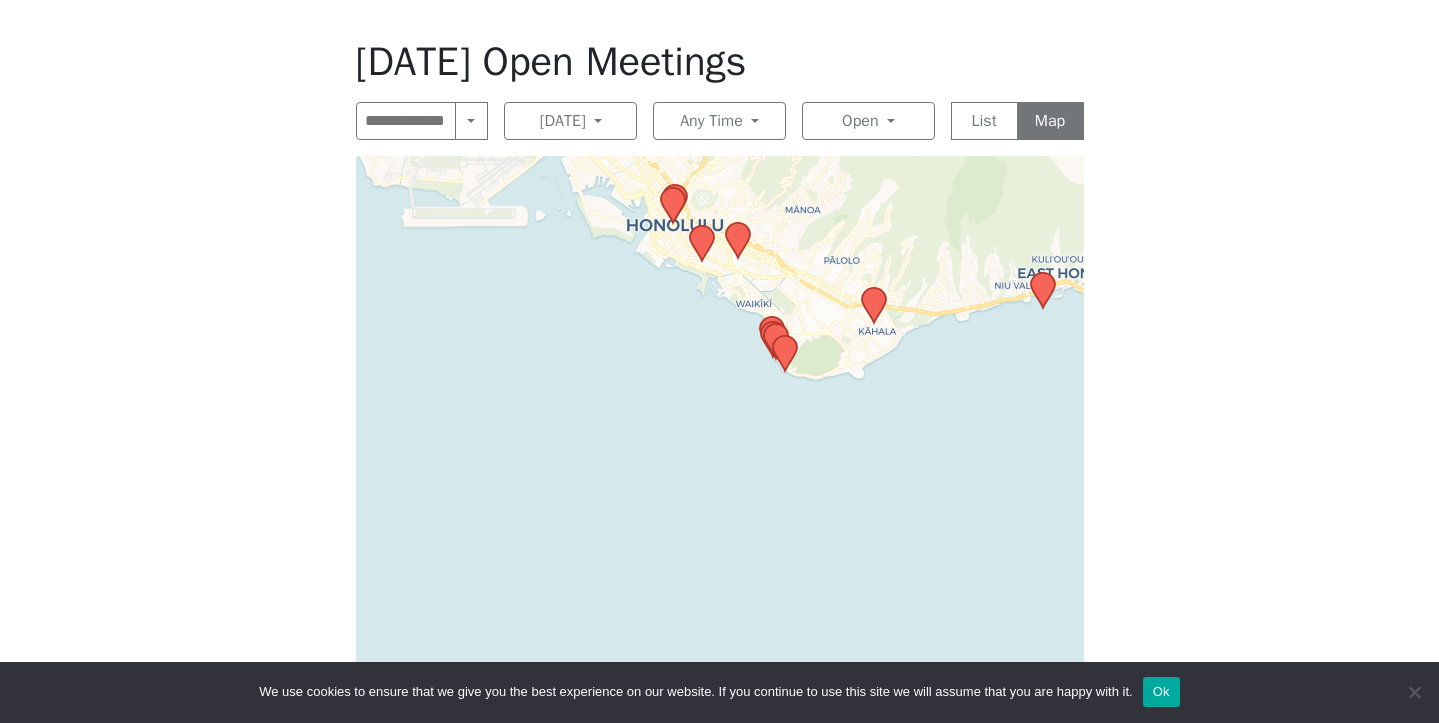 drag, startPoint x: 885, startPoint y: 442, endPoint x: 883, endPoint y: 270, distance: 172.01163 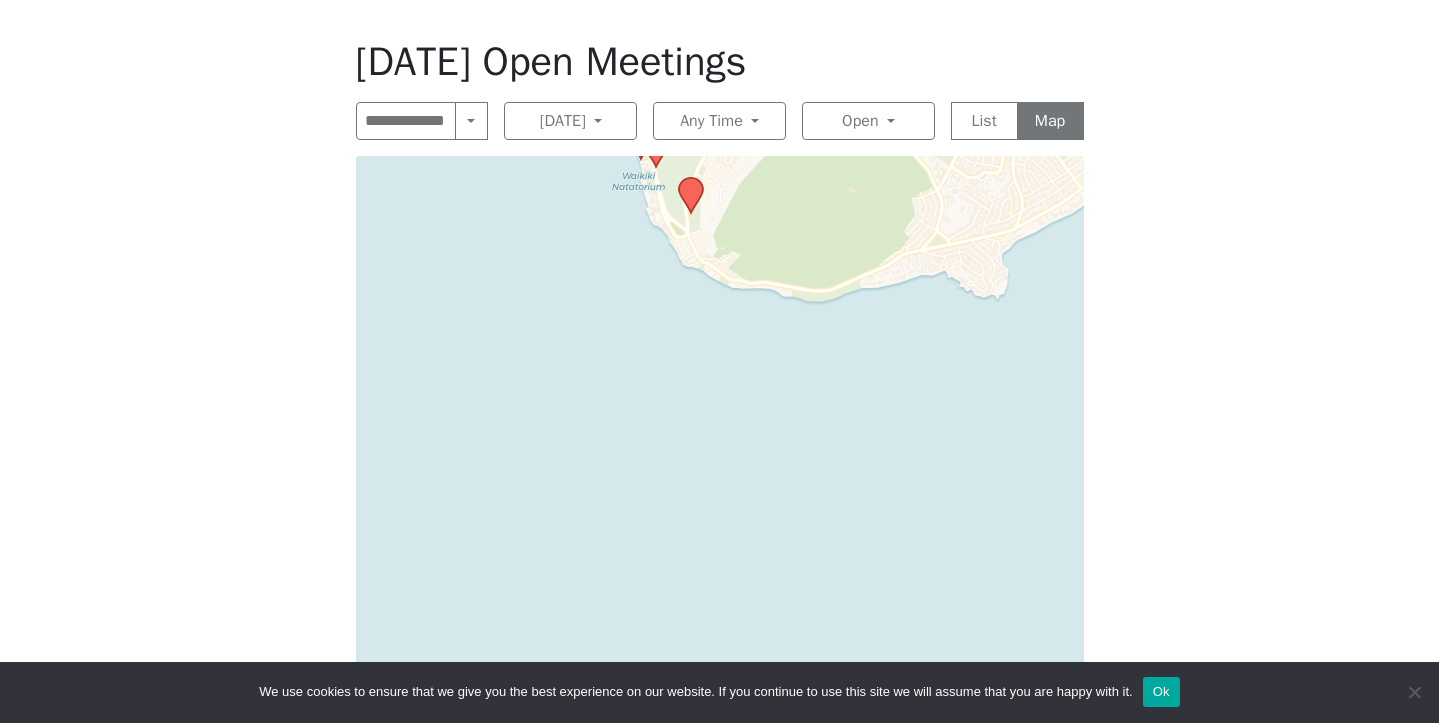 drag, startPoint x: 778, startPoint y: 475, endPoint x: 990, endPoint y: 196, distance: 350.40692 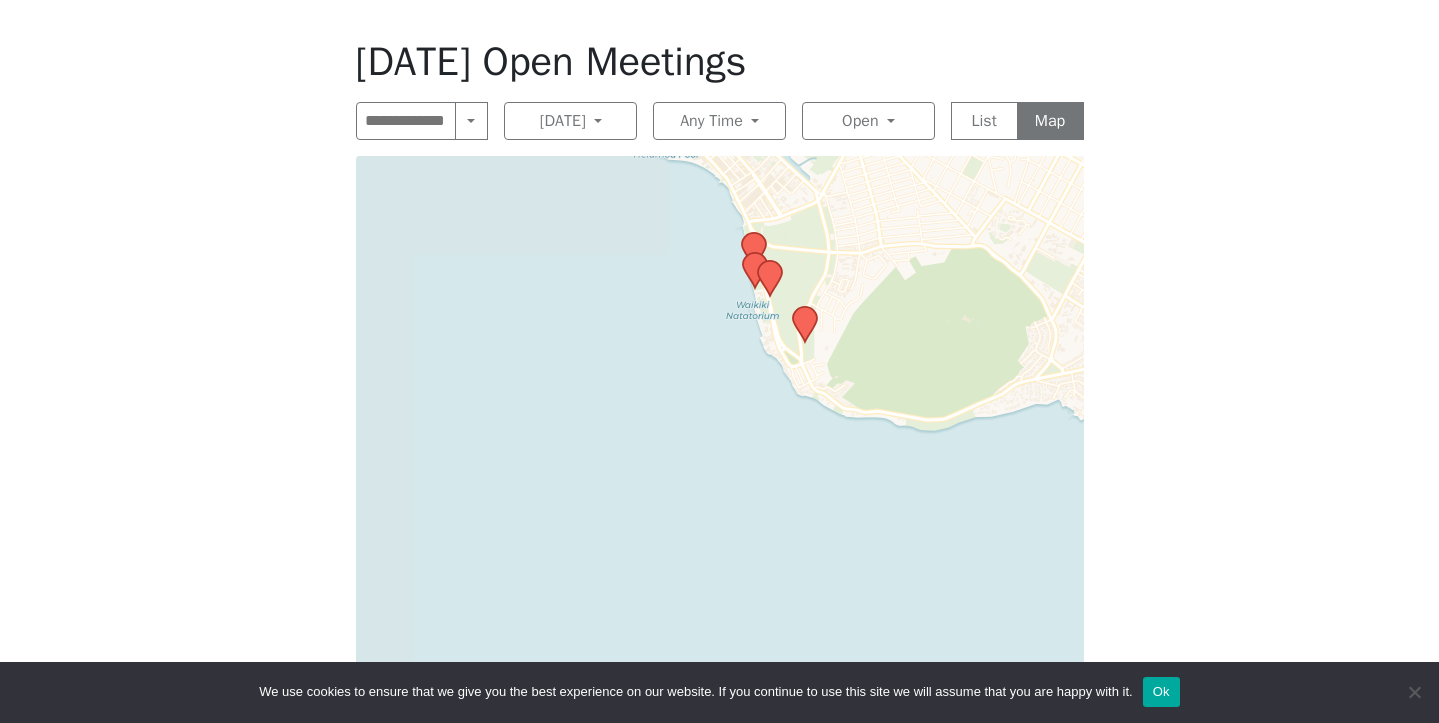drag, startPoint x: 793, startPoint y: 313, endPoint x: 905, endPoint y: 443, distance: 171.59254 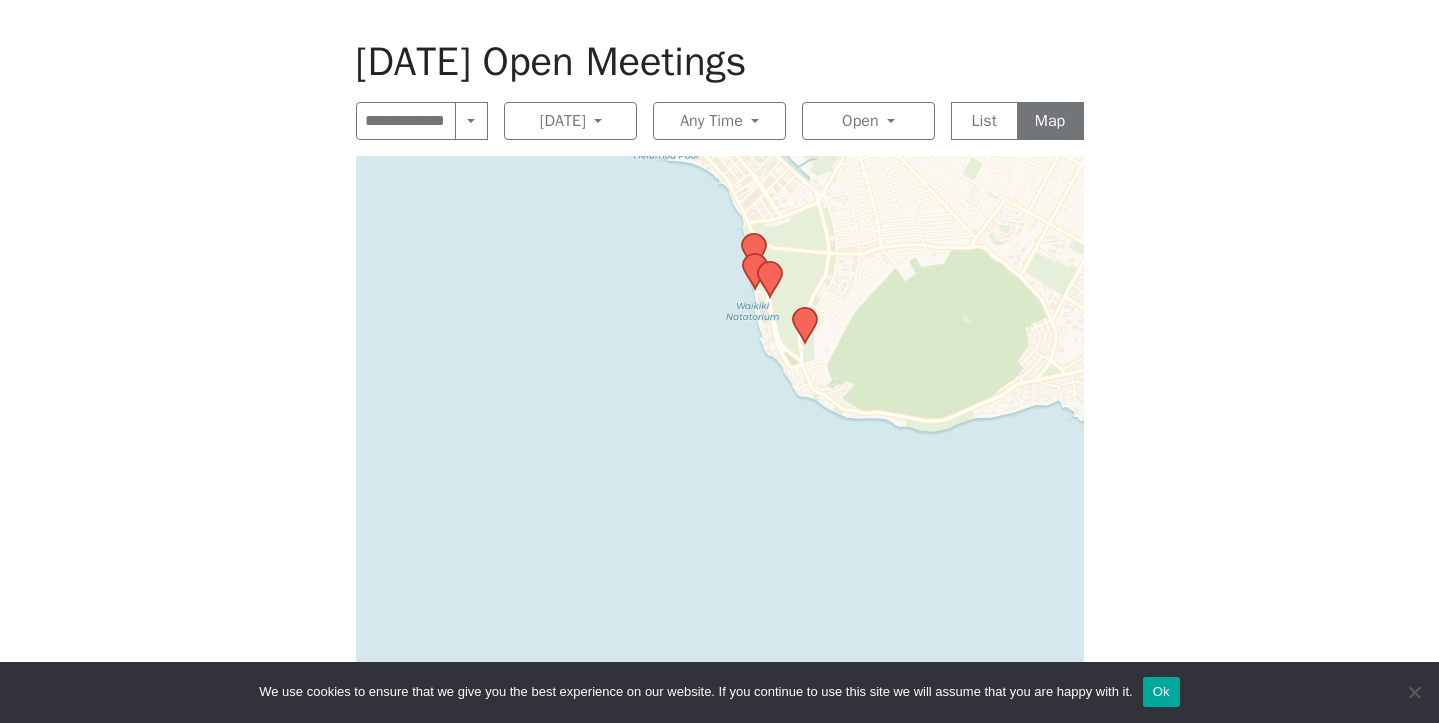 click 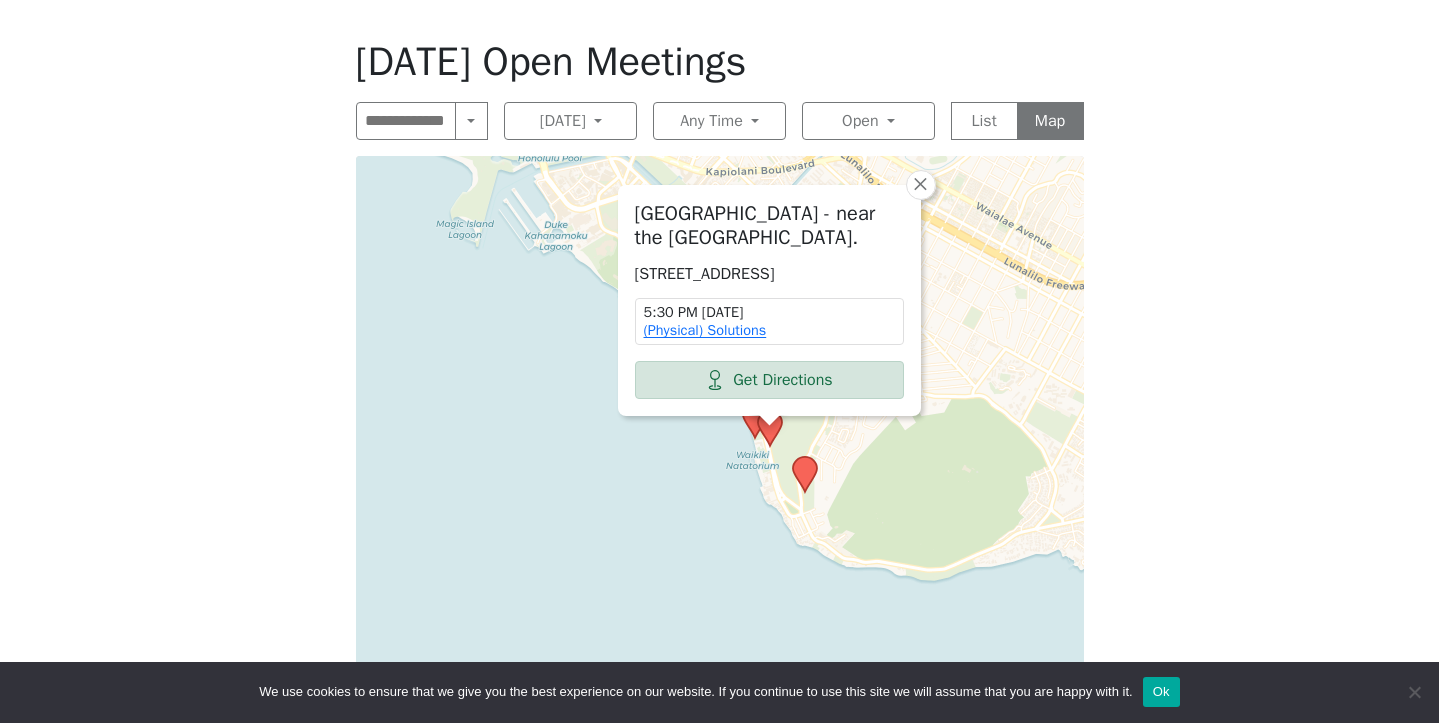 click 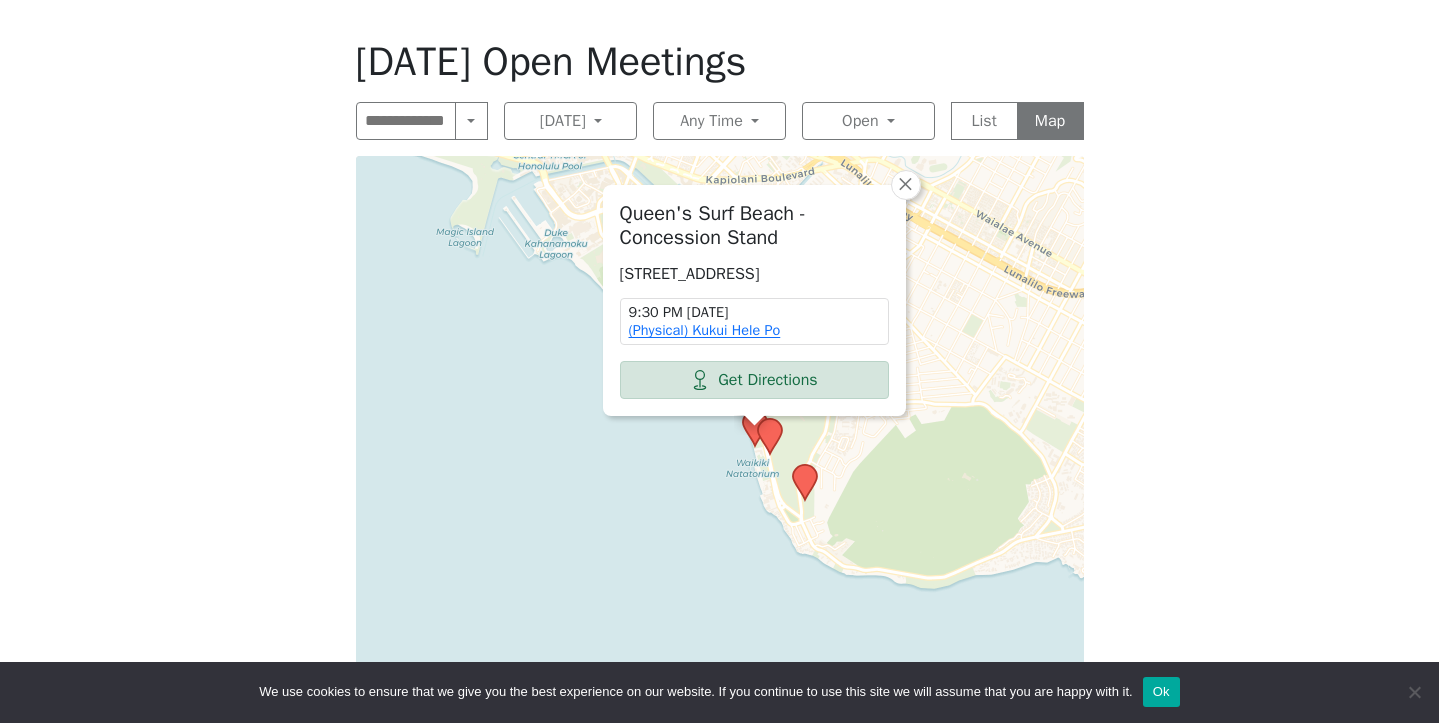 click 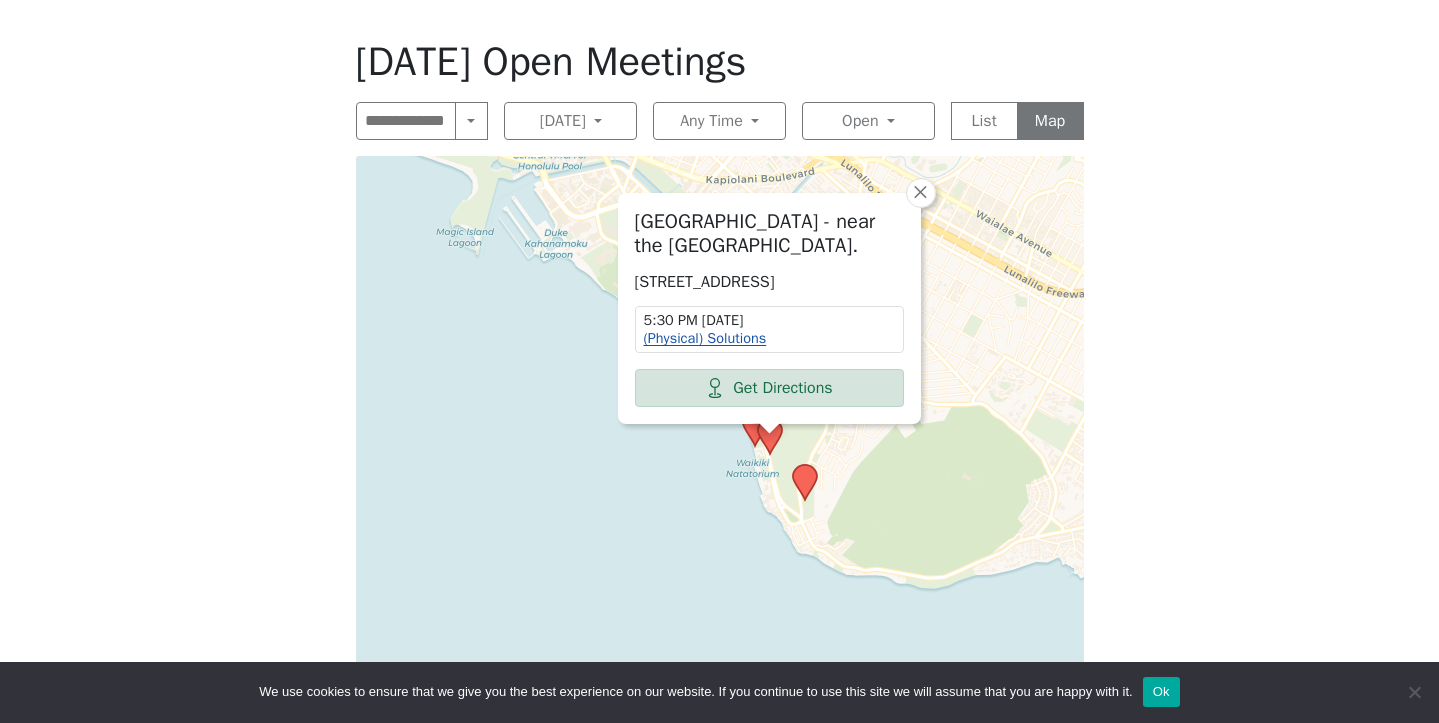 click on "(Physical) Solutions" at bounding box center (705, 338) 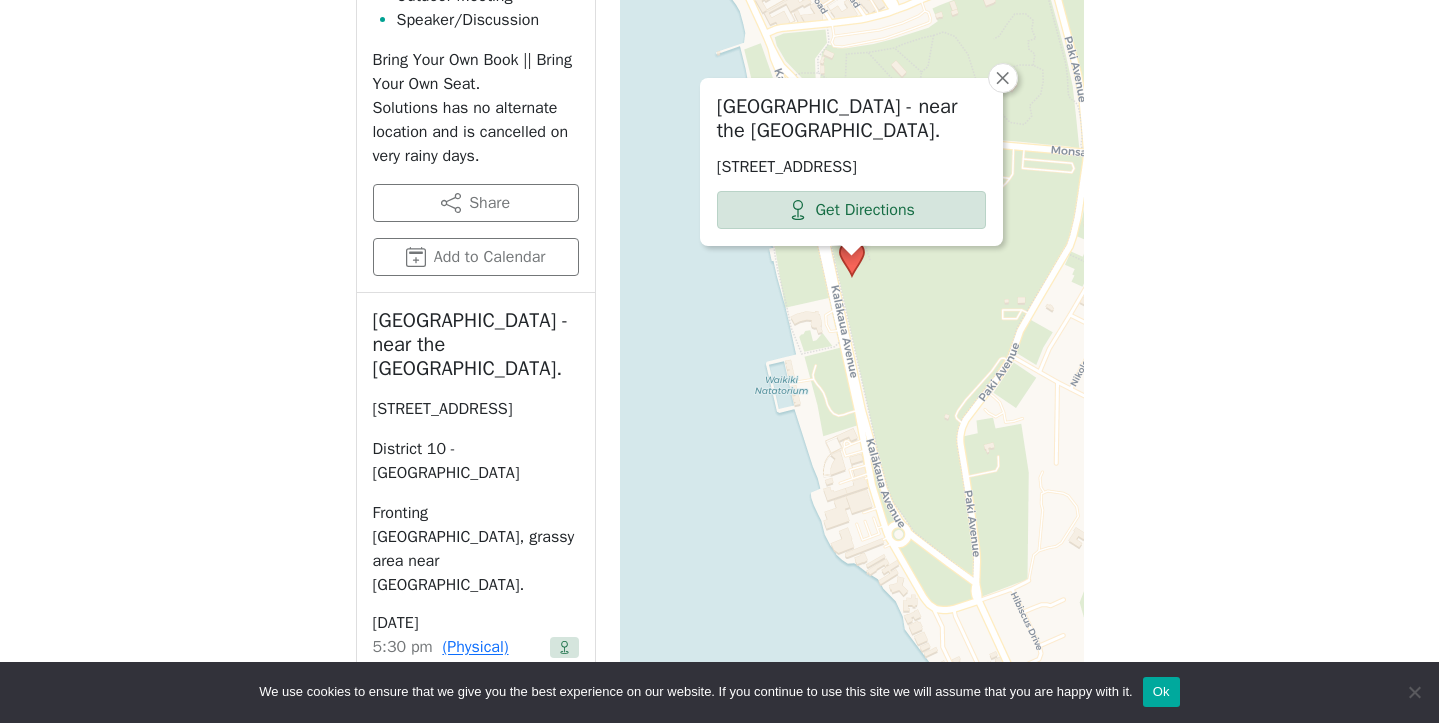 scroll, scrollTop: 1058, scrollLeft: 0, axis: vertical 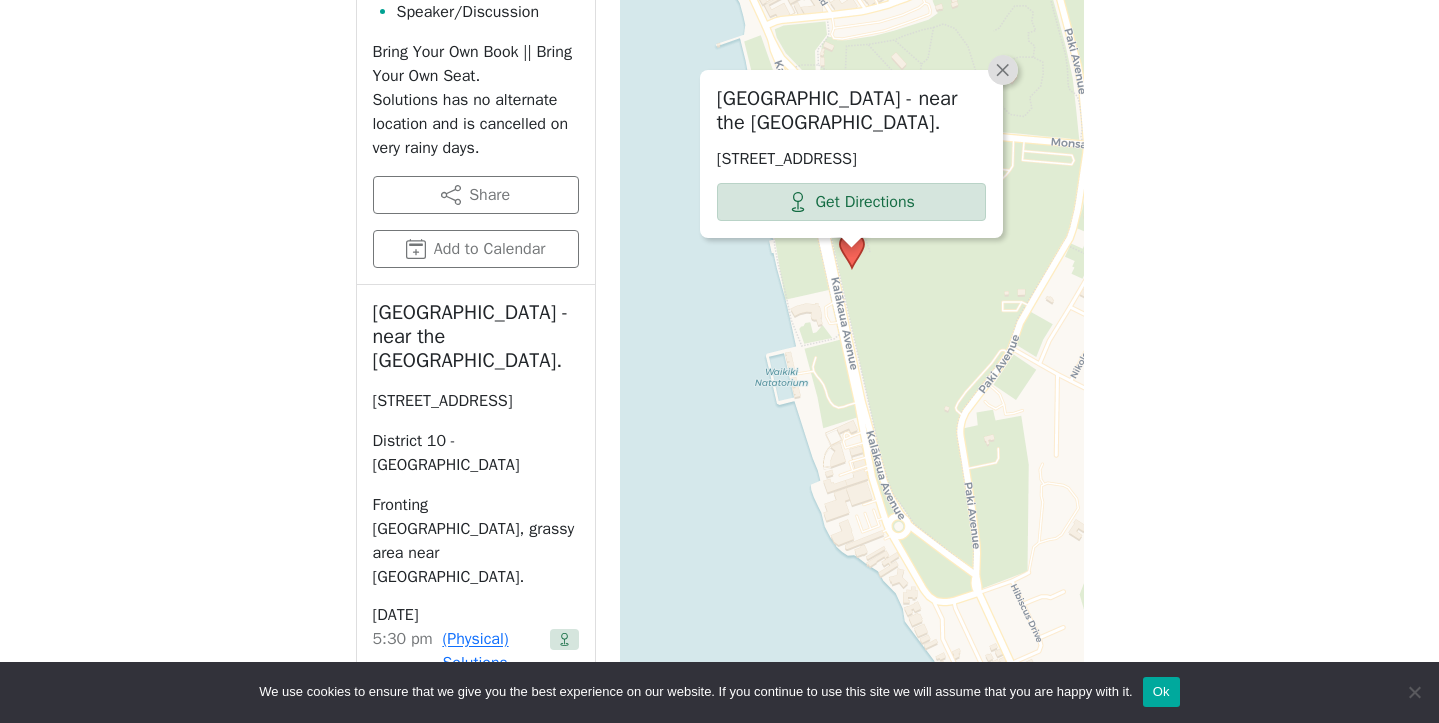 click on "×" at bounding box center (1003, 69) 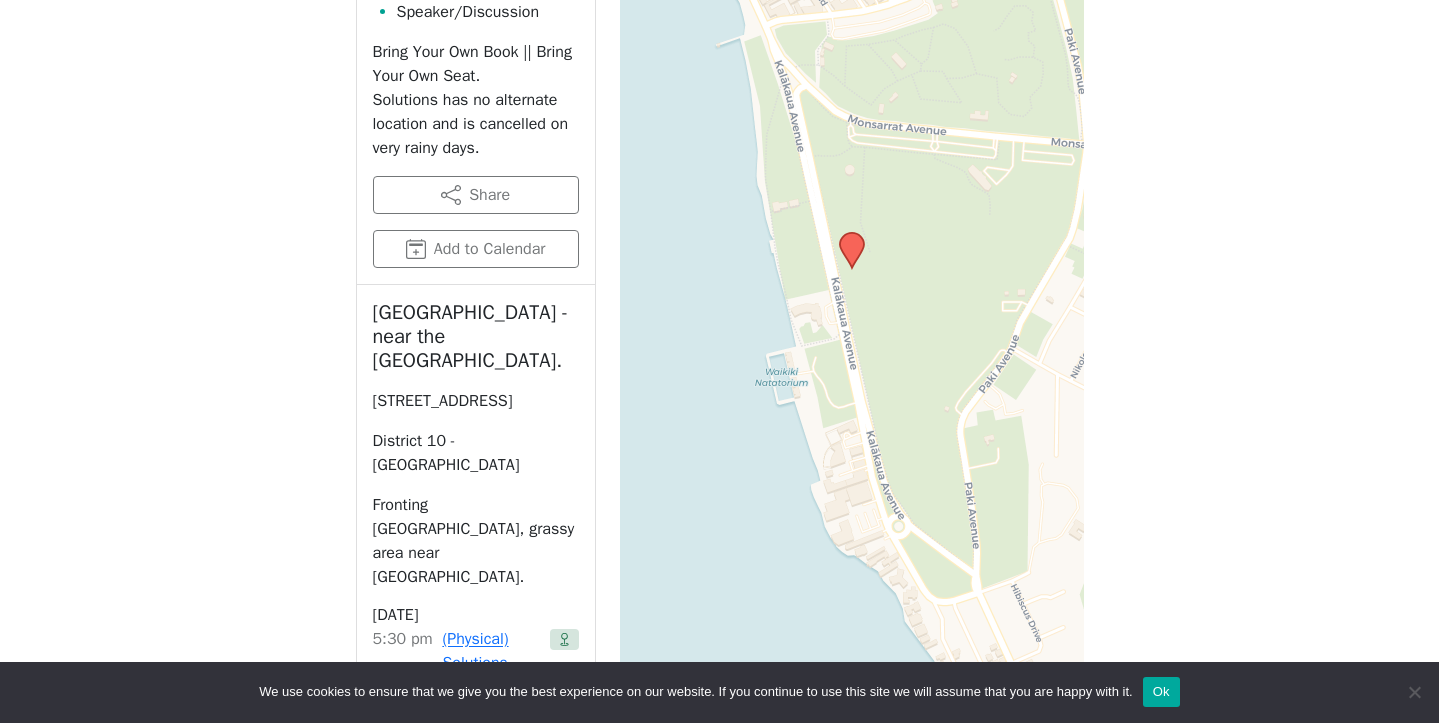 scroll, scrollTop: 672, scrollLeft: 0, axis: vertical 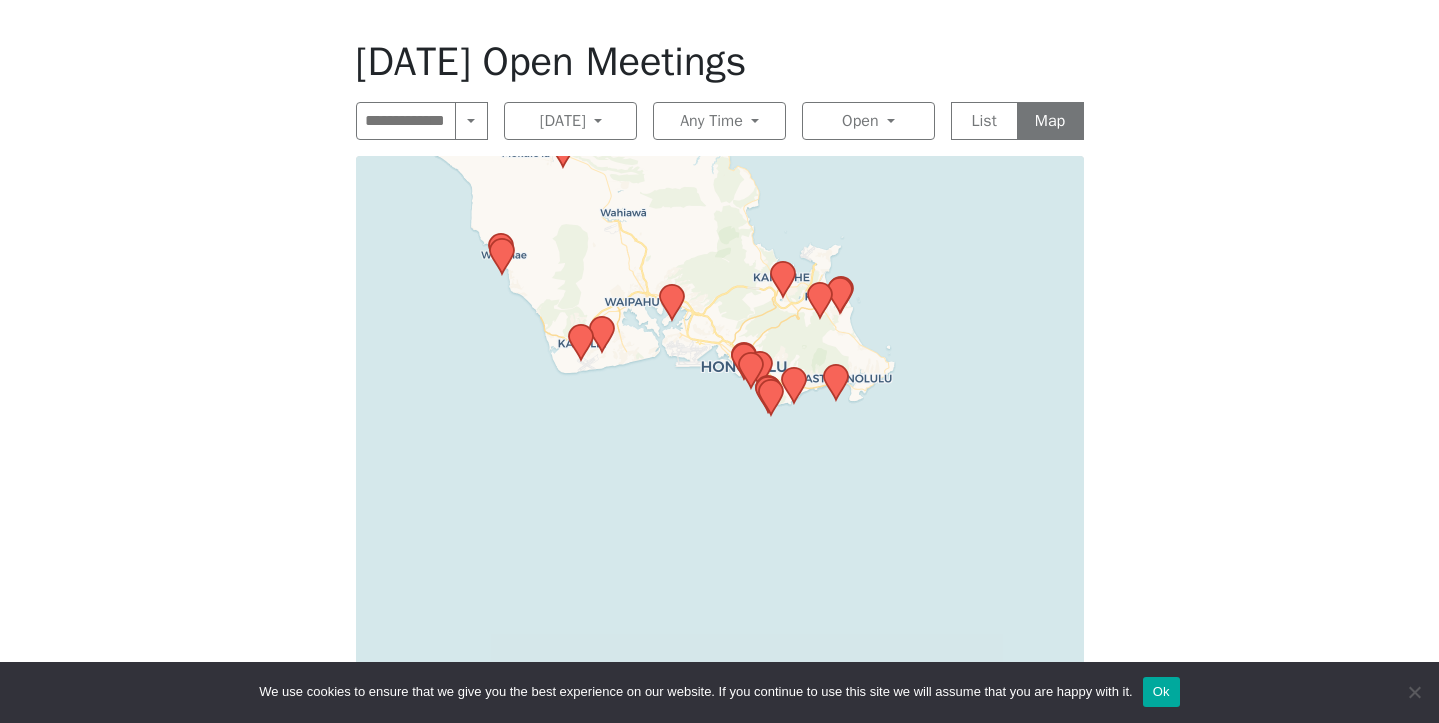 drag, startPoint x: 655, startPoint y: 425, endPoint x: 607, endPoint y: 232, distance: 198.87936 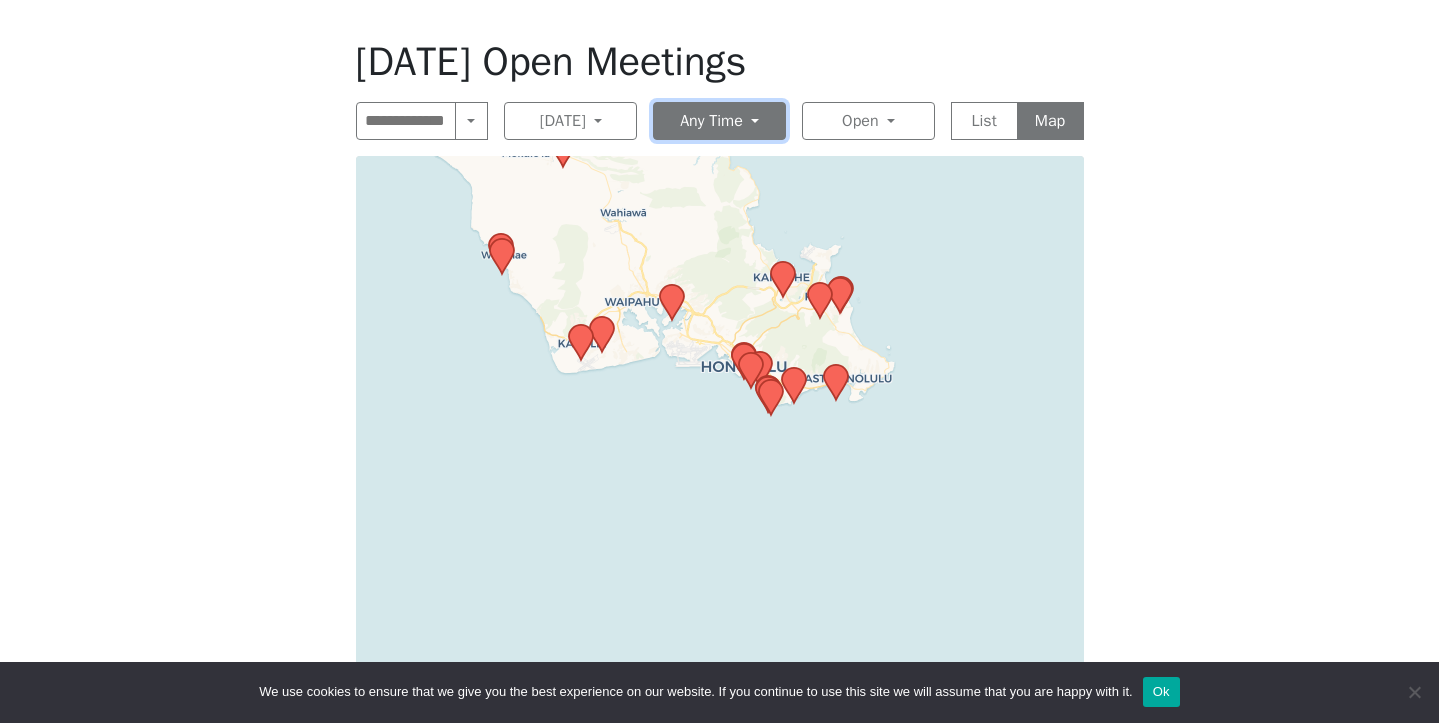 click on "Any Time" at bounding box center (719, 121) 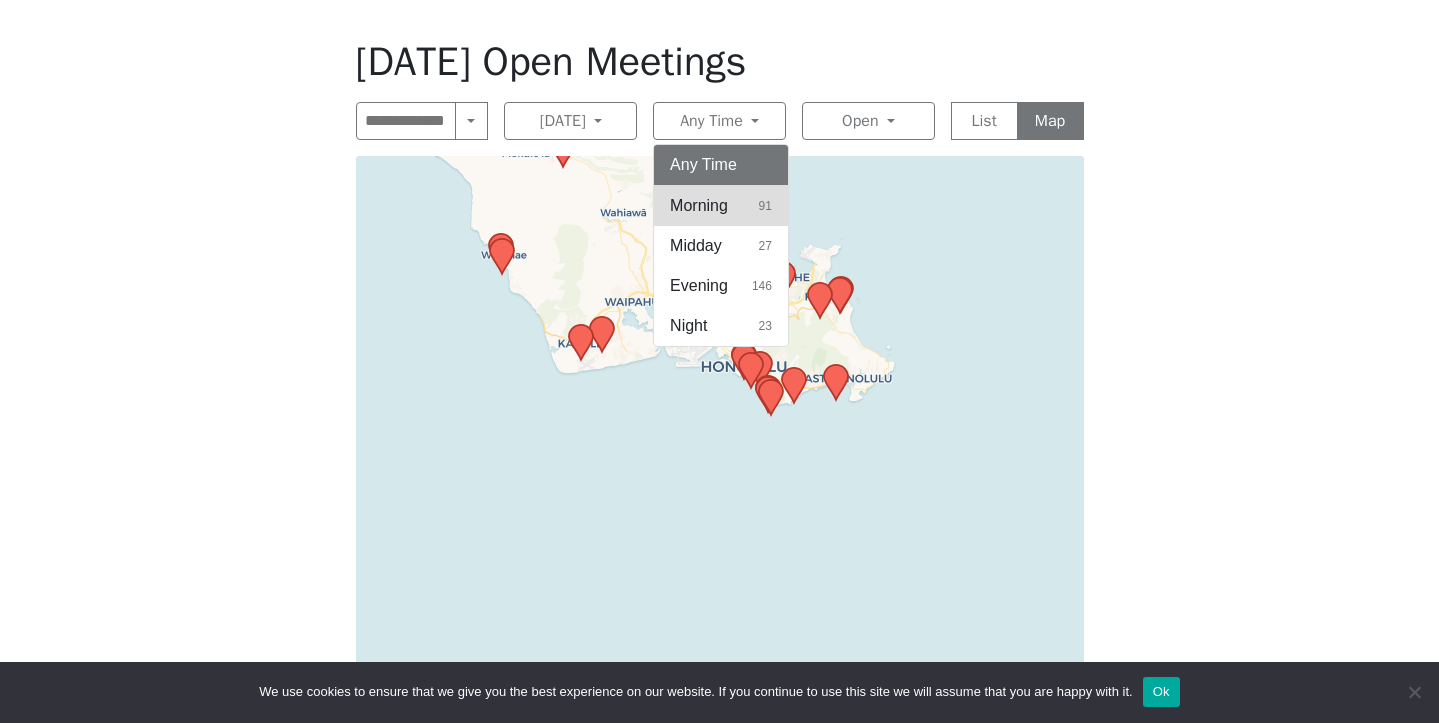 click on "Morning" at bounding box center [699, 206] 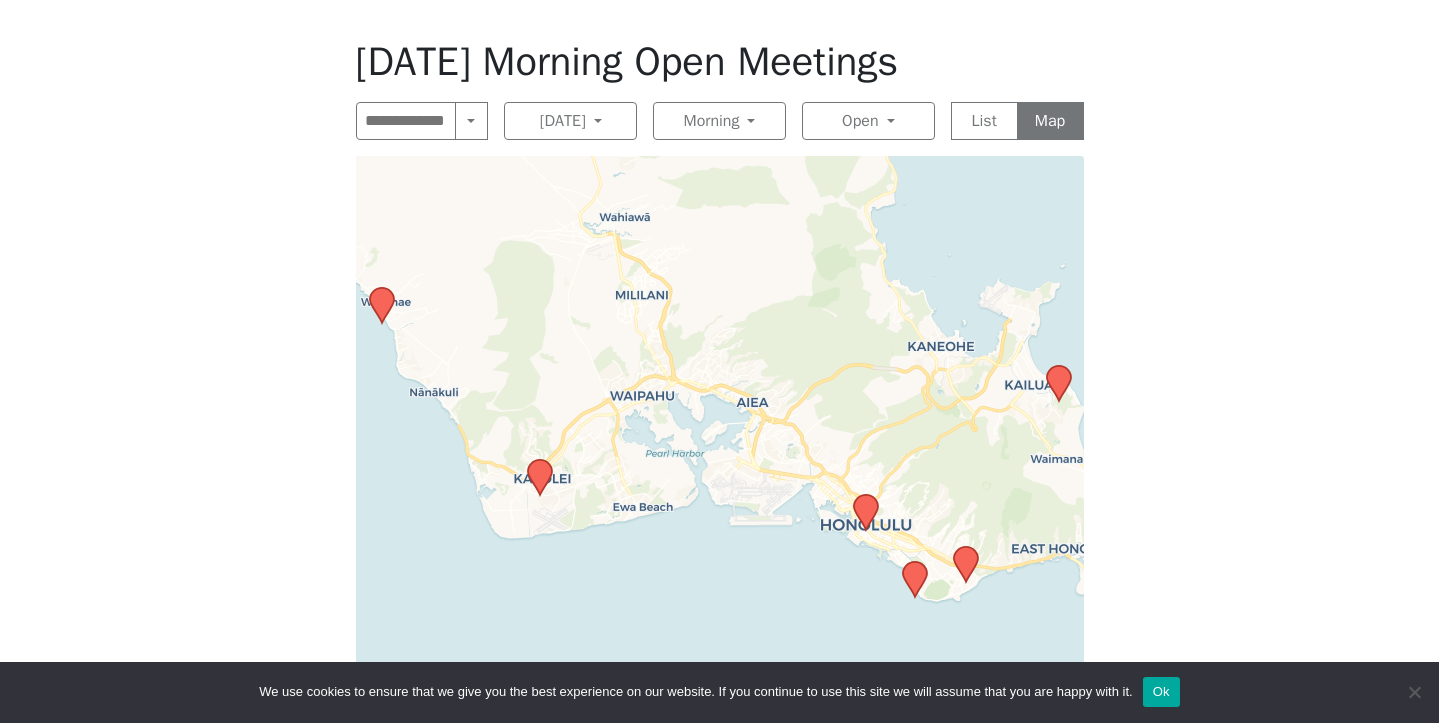 click 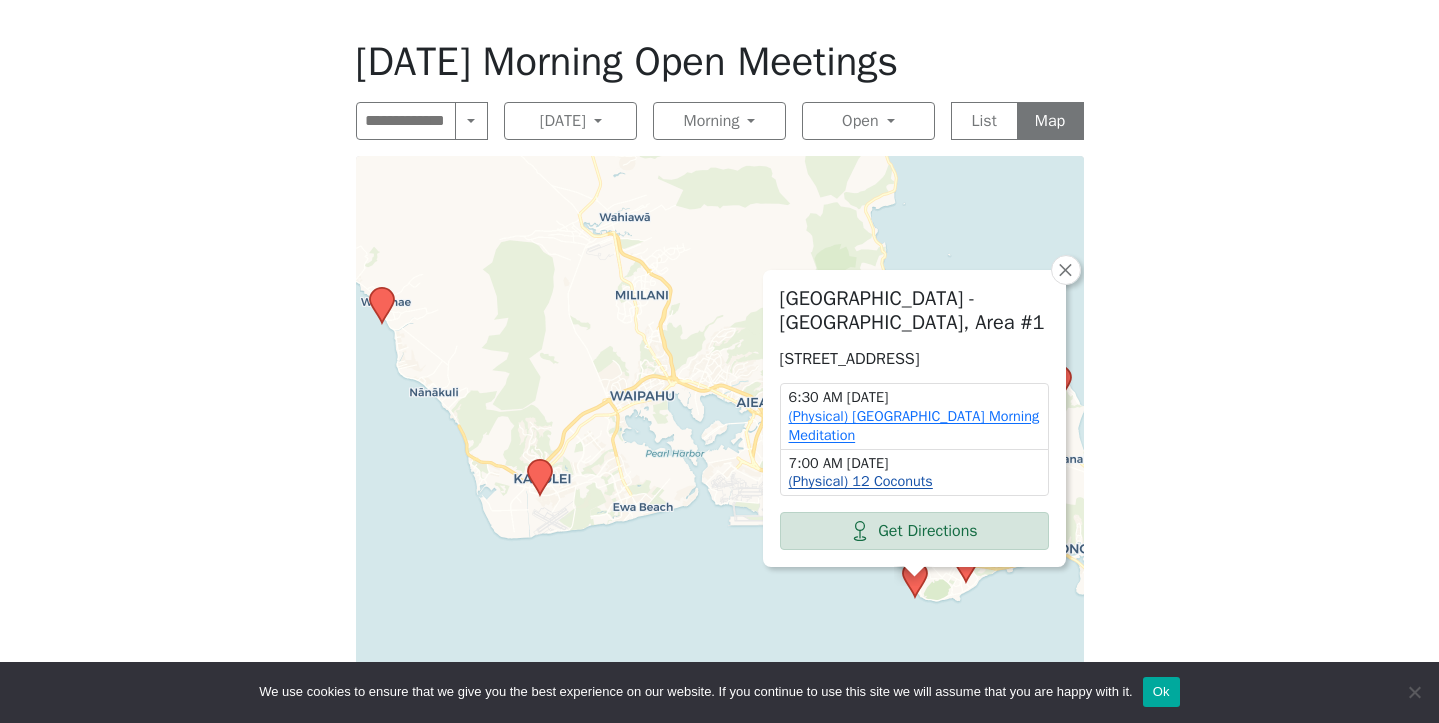 click on "(Physical) 12 Coconuts" at bounding box center (861, 481) 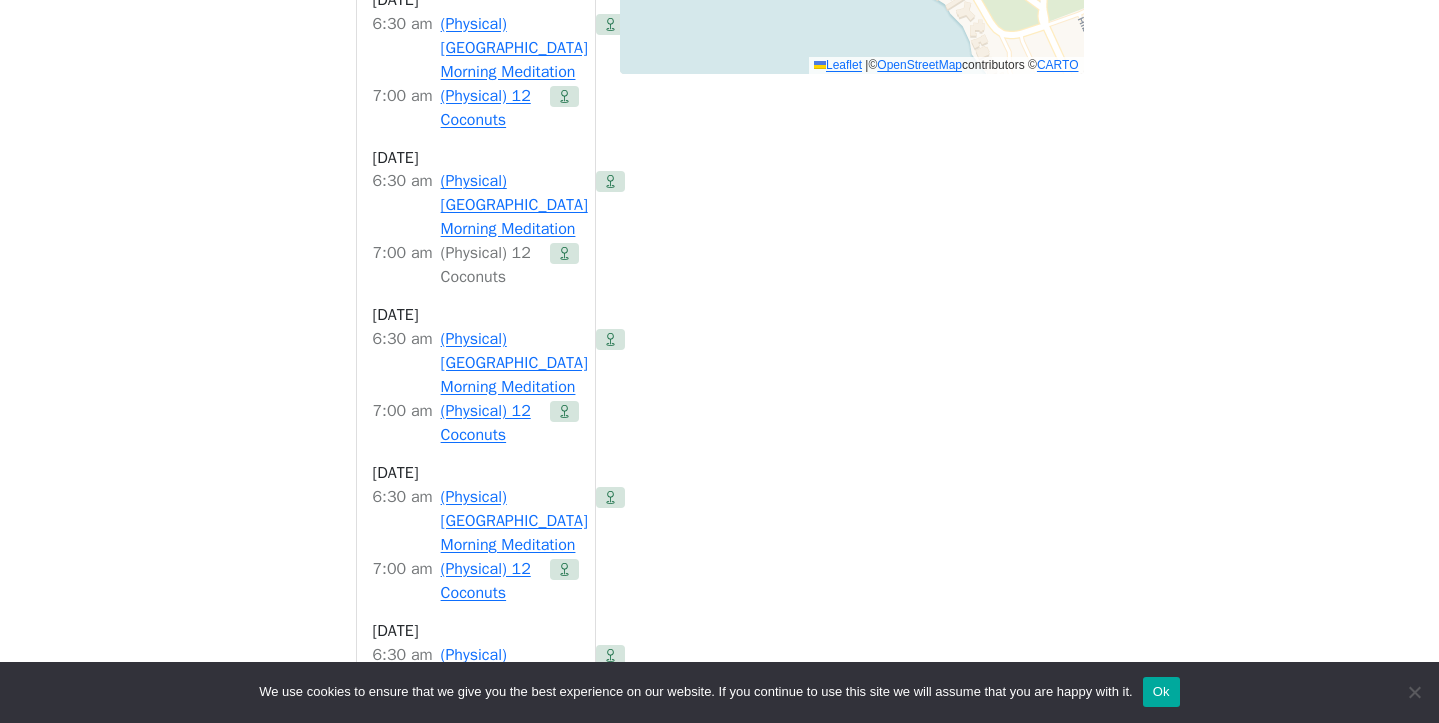 scroll, scrollTop: 1737, scrollLeft: 0, axis: vertical 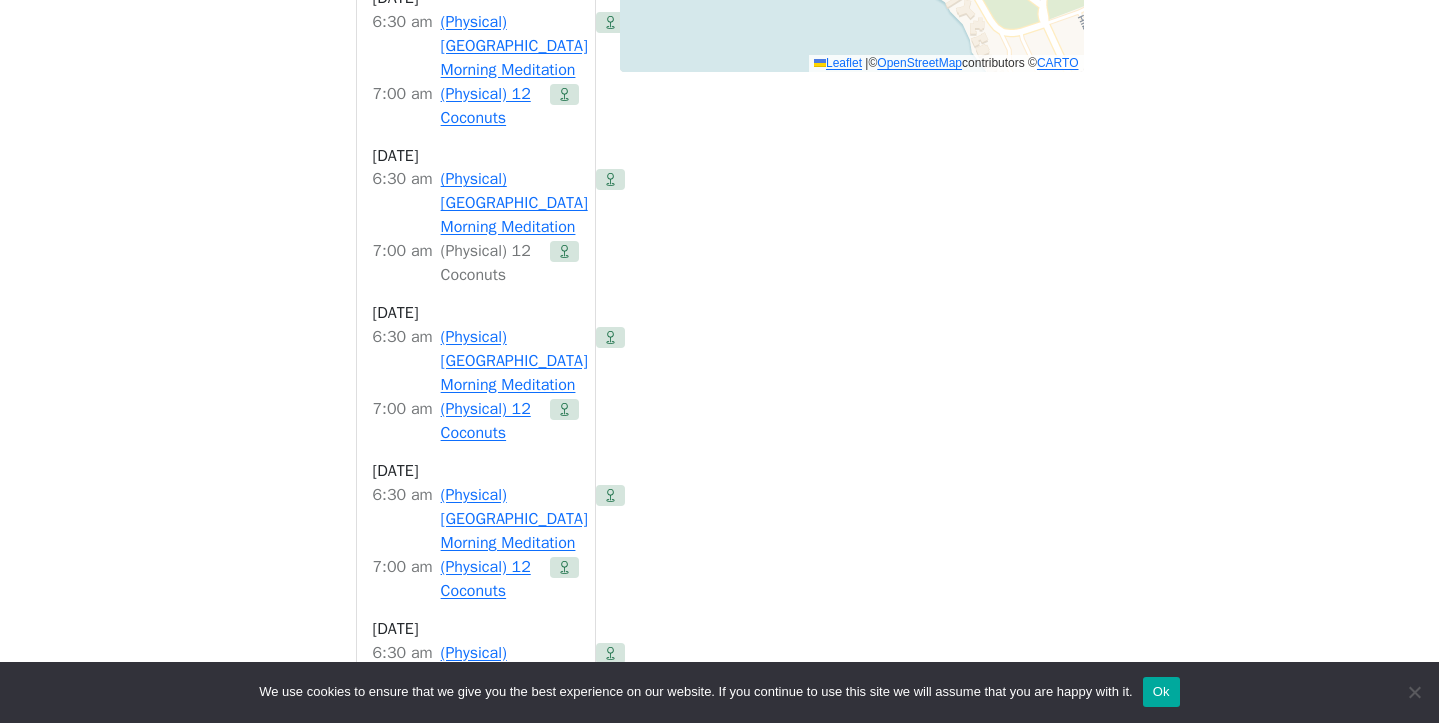 click on "(Physical) 12 Coconuts" at bounding box center [491, 263] 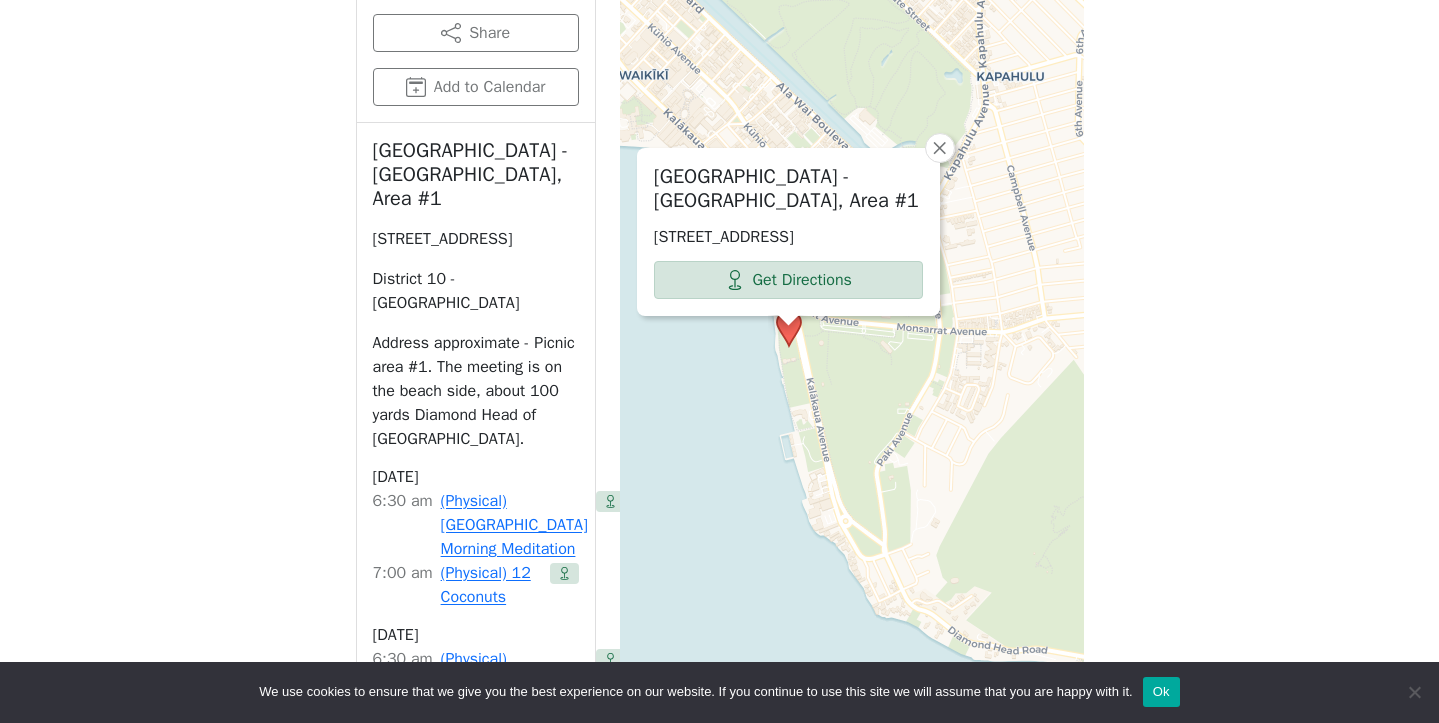 scroll, scrollTop: 1082, scrollLeft: 0, axis: vertical 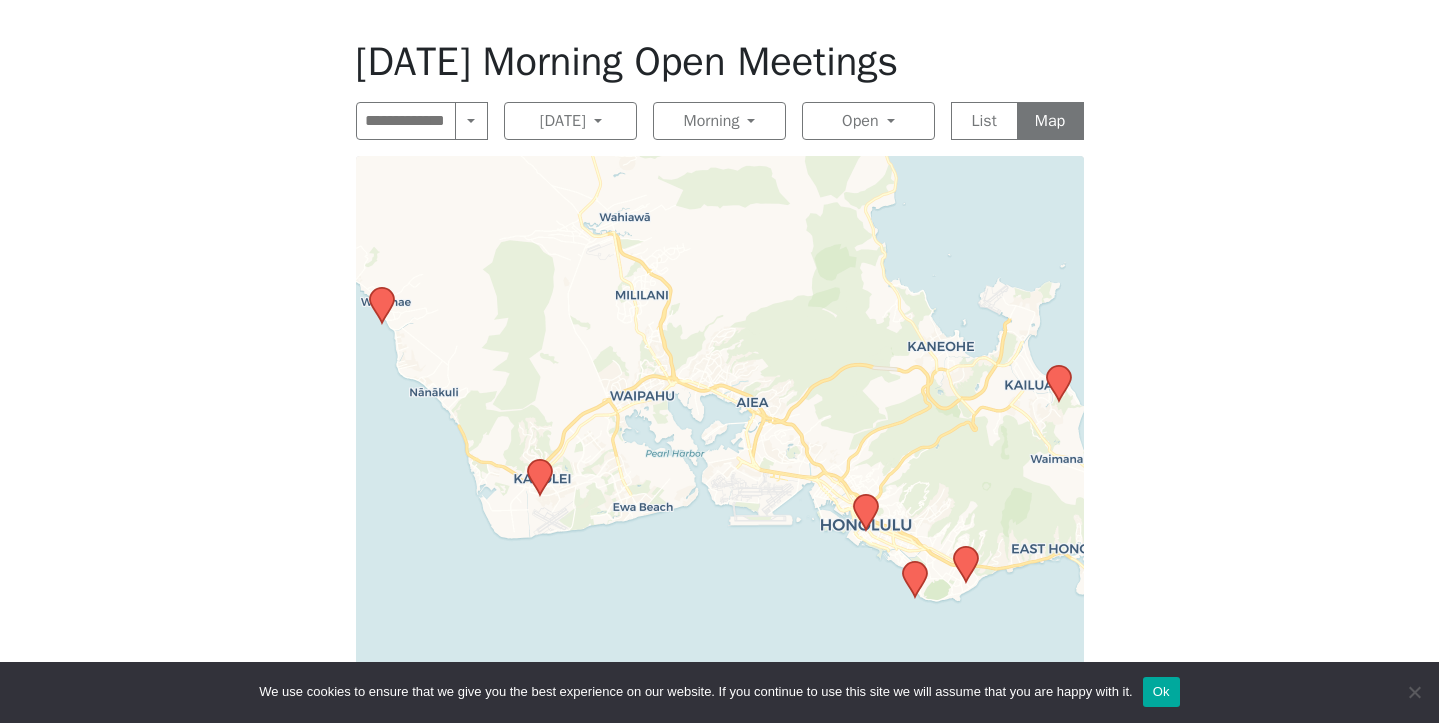 click 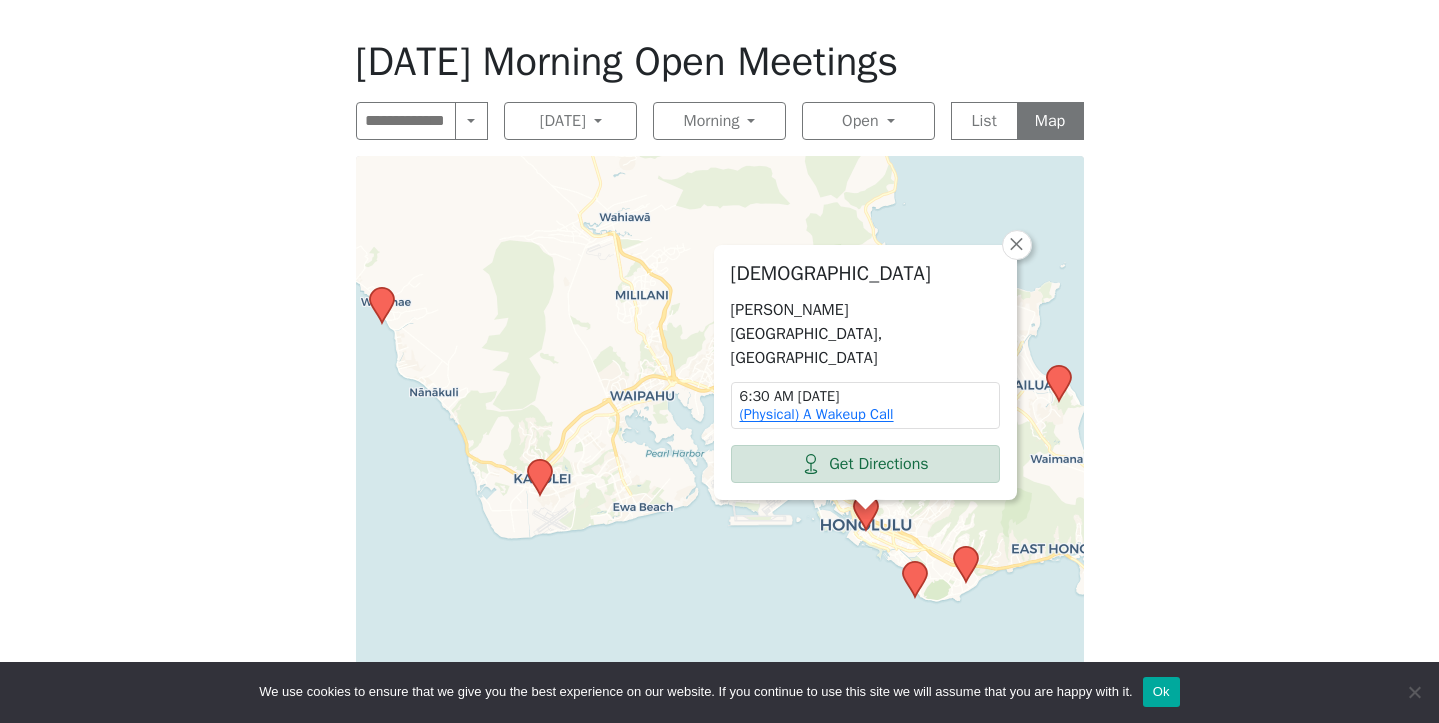 click 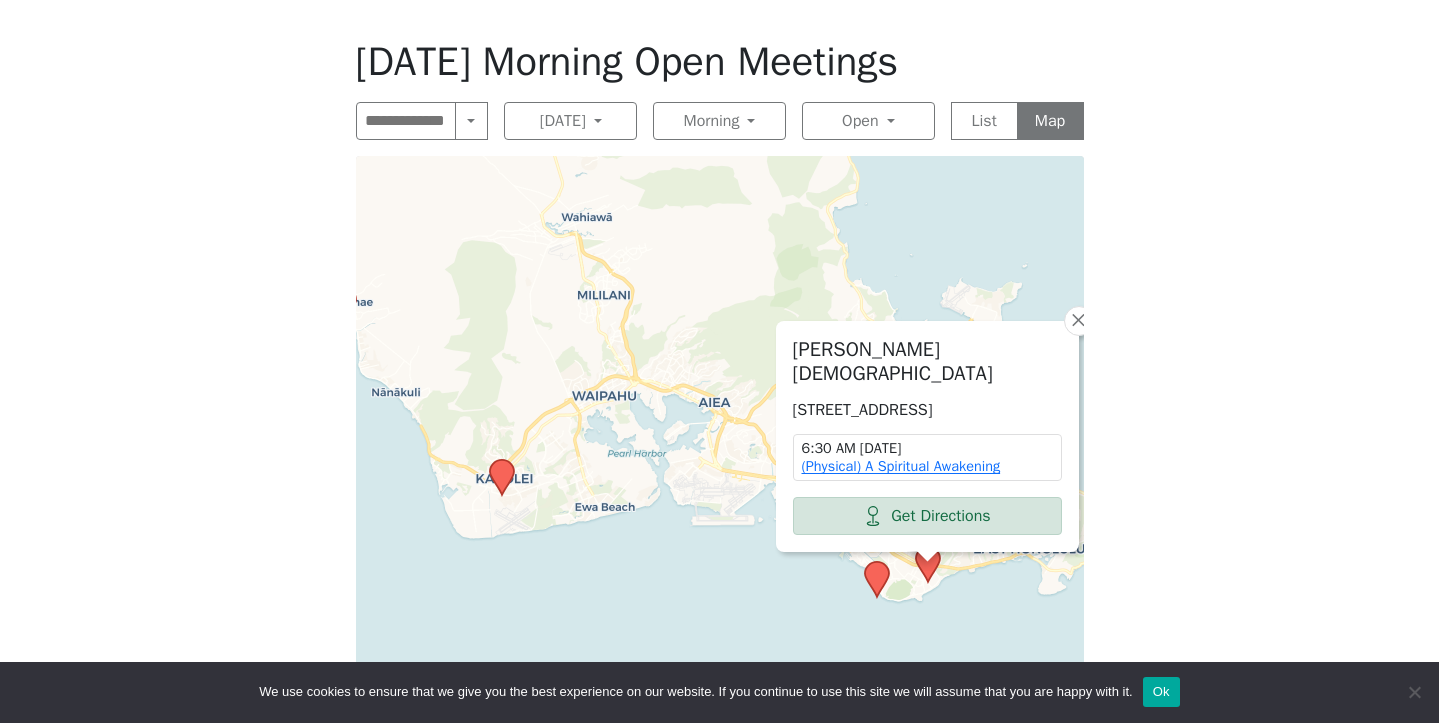 click on "If you know of a meeting listed here that NO LONGER MEETS, please call Central Office (808-946-1438) so we can remove it. To list a new meeting, submit an Add/Change Form under the Meetings drop-down menu.
[DATE] Morning Open Meetings Search Near Location Near Me [DATE] Any Day [DATE] 33 [DATE] 42 [DATE] 42 [DATE] 37 [DATE] 37 [DATE] 43 [DATE] 36 Morning Any Time Morning 91 Midday 27 Evening 146 Night 23 Open Any Type In-person 203 Online 71 11th Step Meditation 7 12 Steps & 12 Traditions 16 As Bill Sees It 3 Big Book 36 Birthday 2 Child-Friendly 29 Closed 27 Daily Reflections 44 Discussion 70 English 116 Grapevine 9 [DEMOGRAPHIC_DATA] 6 Literature 73 Living Sober 4 Meditation 8 Men 8 Newcomer 17 Open 226 Outdoor Meeting 77 [DEMOGRAPHIC_DATA] 1 Speaker 8 Speaker/Discussion 115 Step Meeting 12 Tradition Study 1 Wheelchair Access 56 Wheelchair-Accessible Bathroom 33 Women 14 Young People 10 List Map [PERSON_NAME][GEOGRAPHIC_DATA][DEMOGRAPHIC_DATA] [STREET_ADDRESS] 6:30 AM [DATE] Get Directions ×   |" at bounding box center [719, 331] 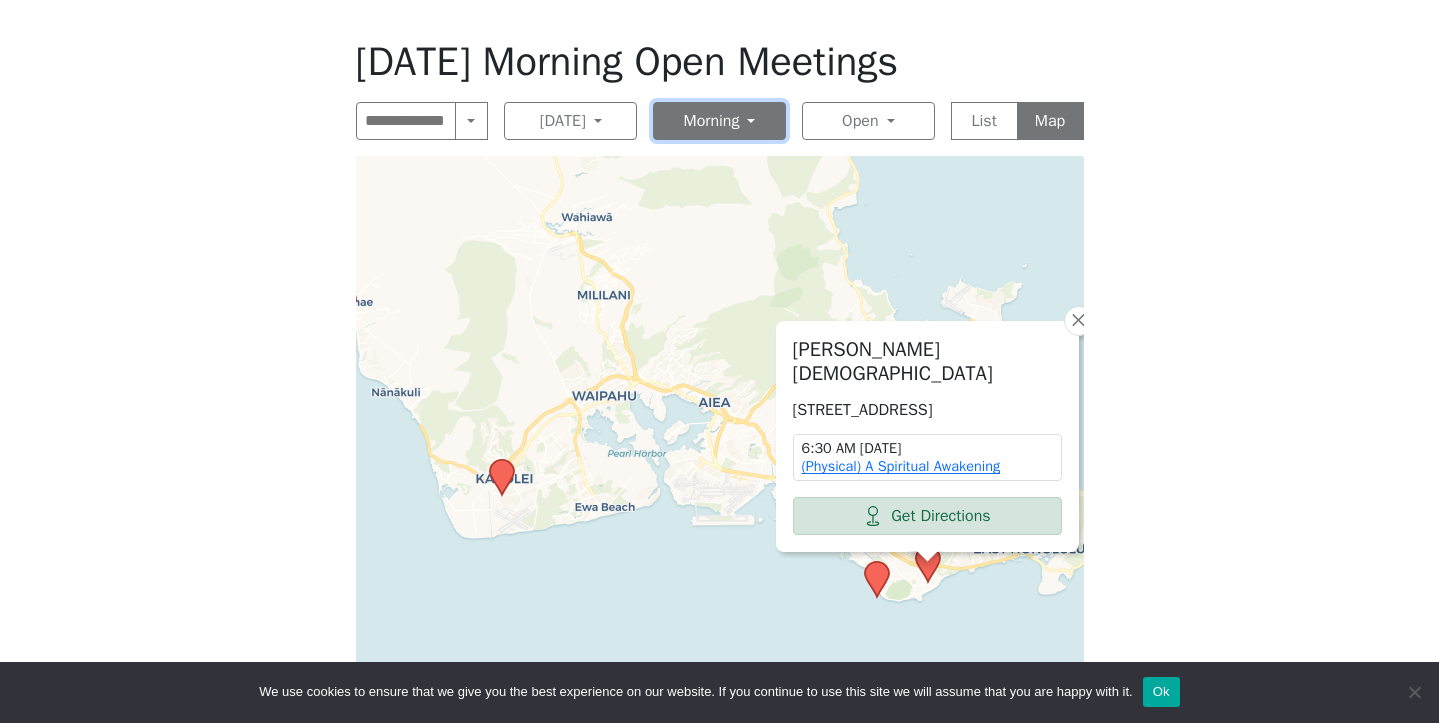 click on "Morning" at bounding box center [719, 121] 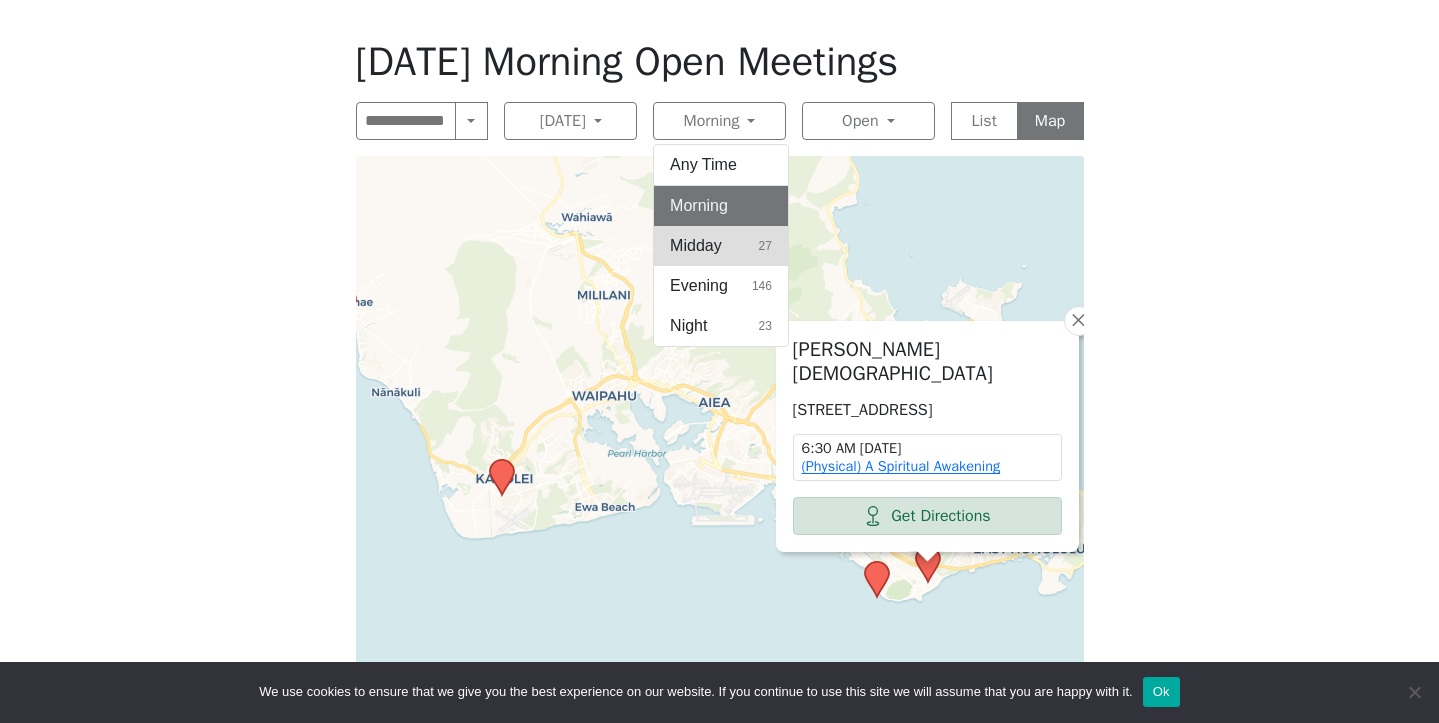 click on "Midday" at bounding box center [696, 246] 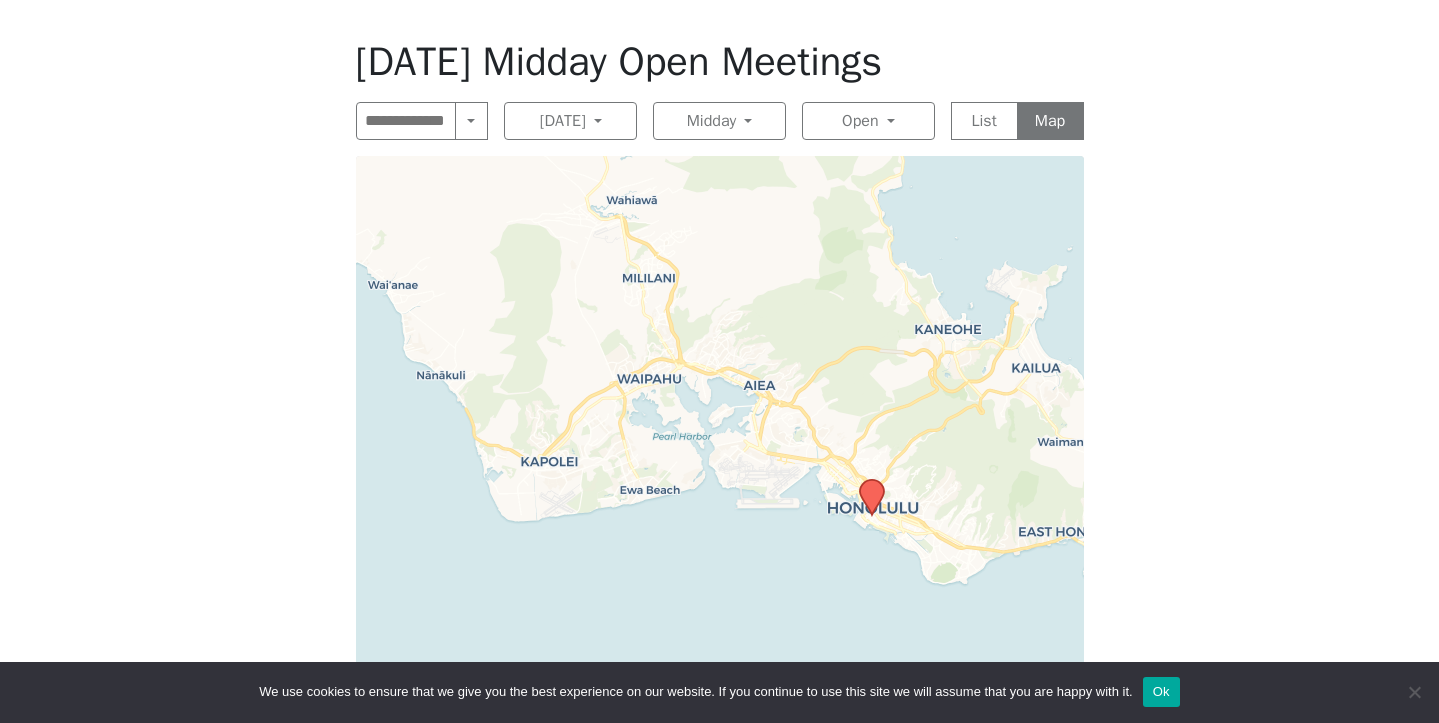 drag, startPoint x: 852, startPoint y: 398, endPoint x: 853, endPoint y: 193, distance: 205.00244 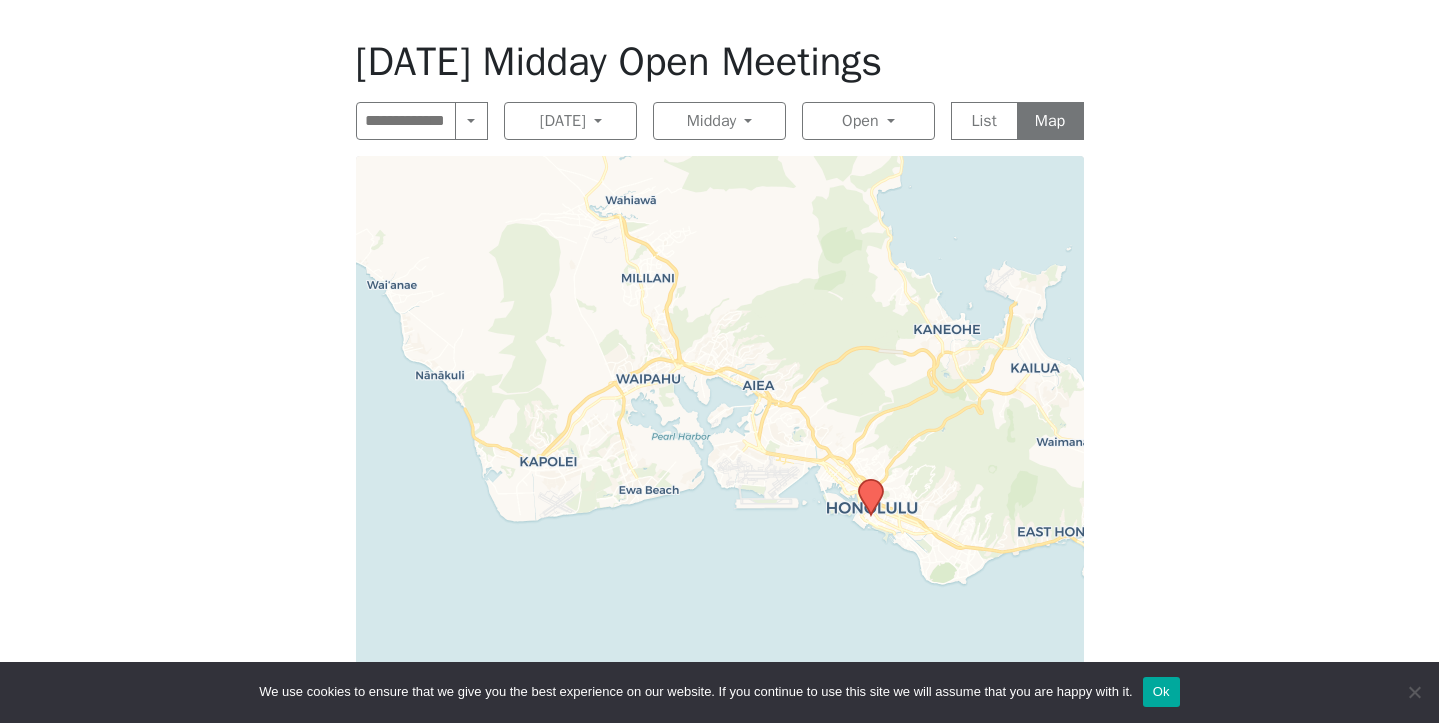 click 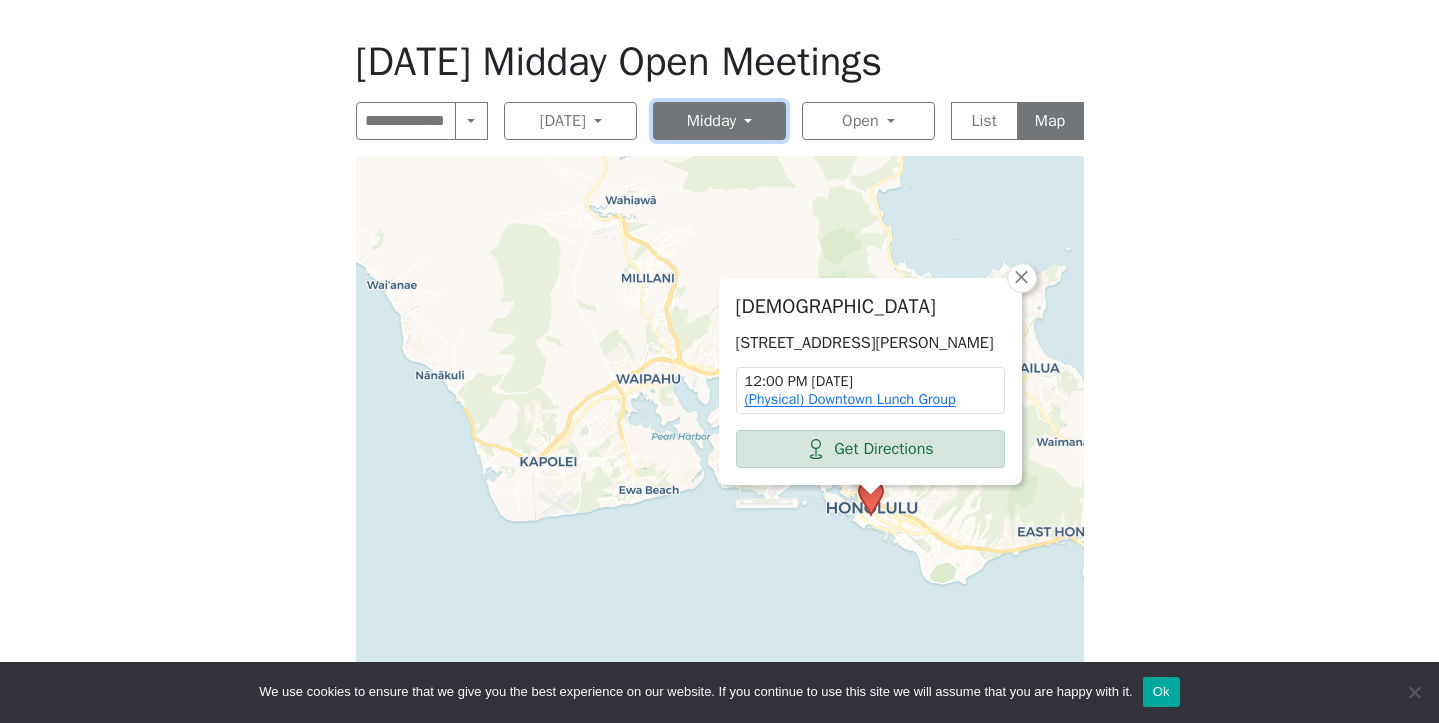 click on "Midday" at bounding box center (719, 121) 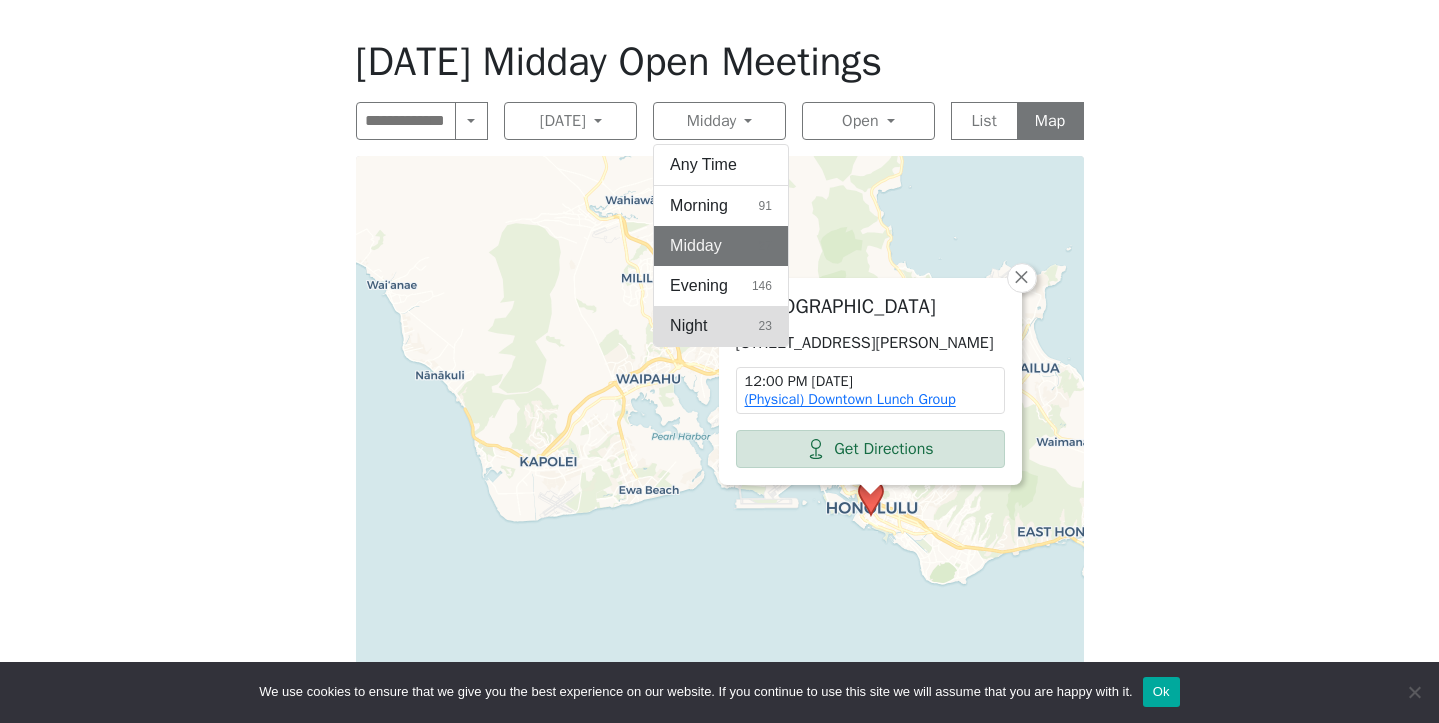 click on "Night 23" at bounding box center [721, 326] 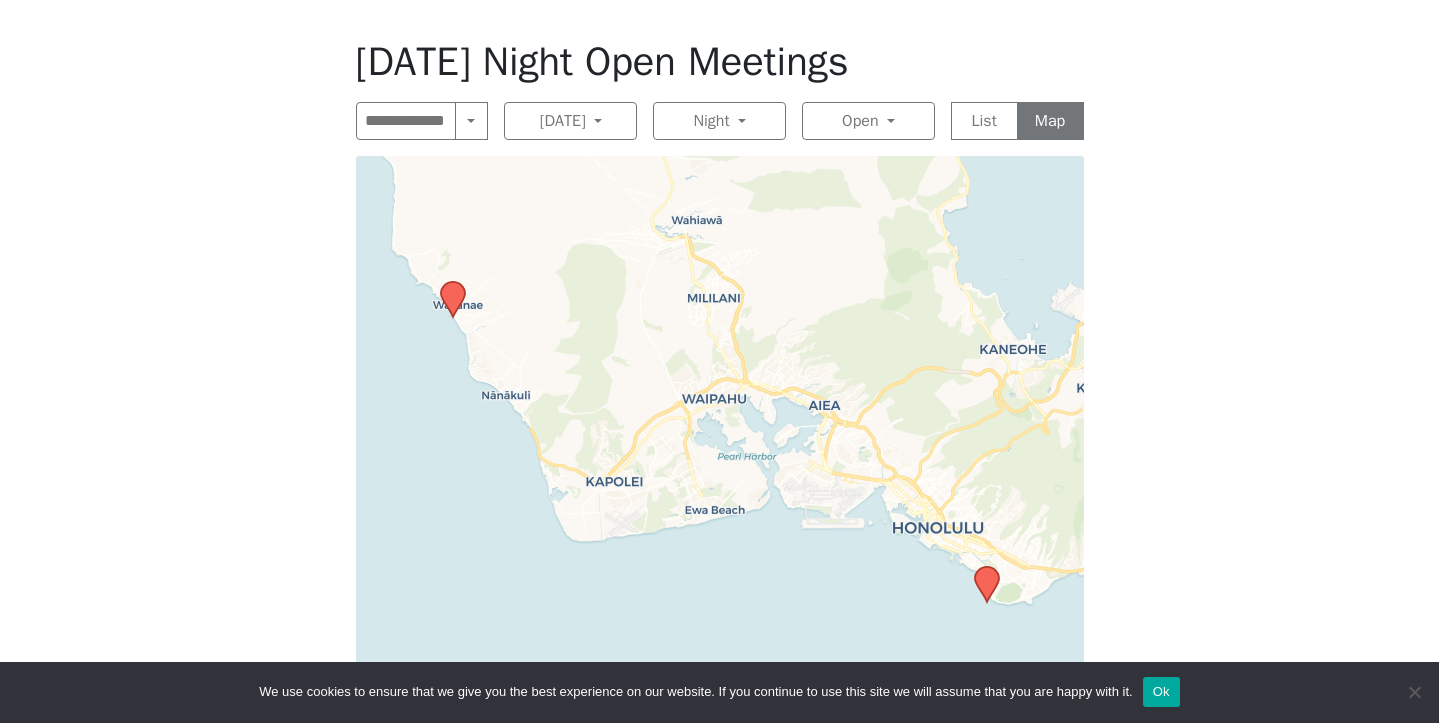 click 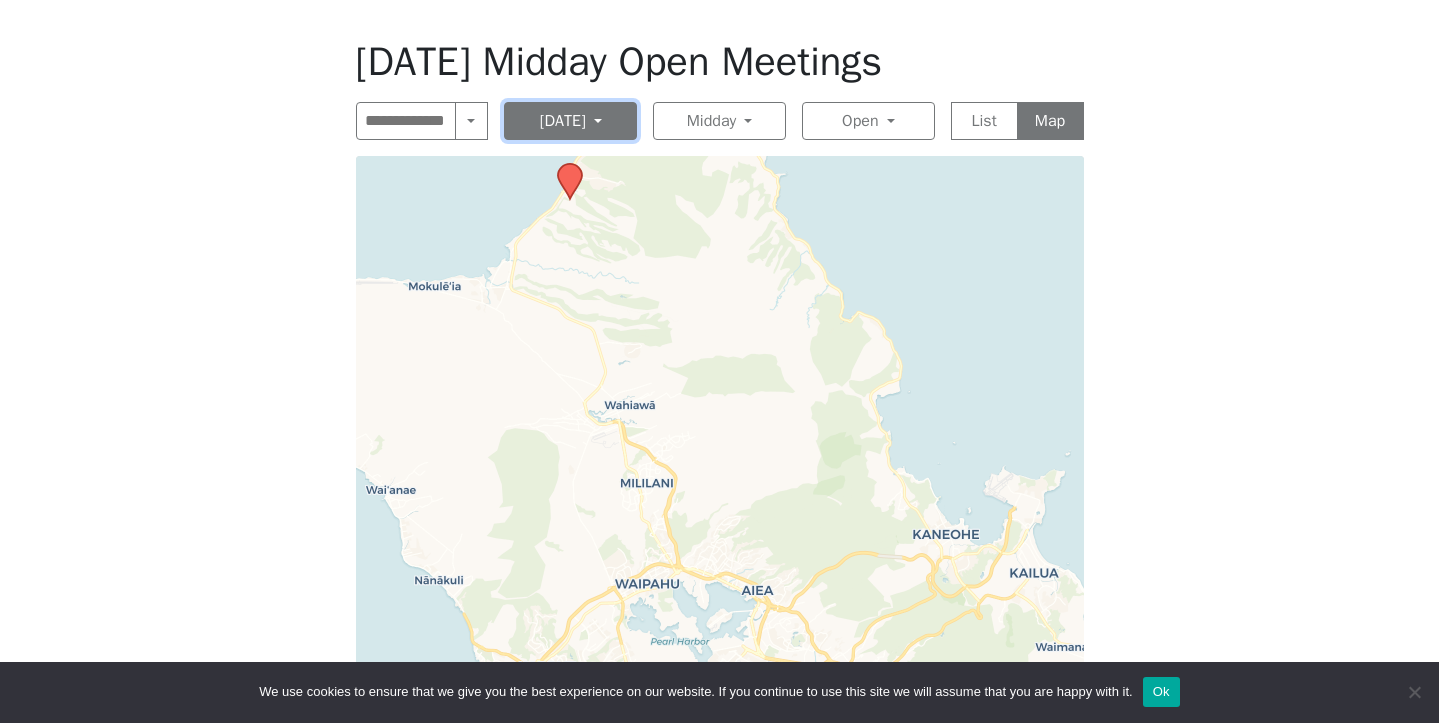 click on "[DATE]" at bounding box center [570, 121] 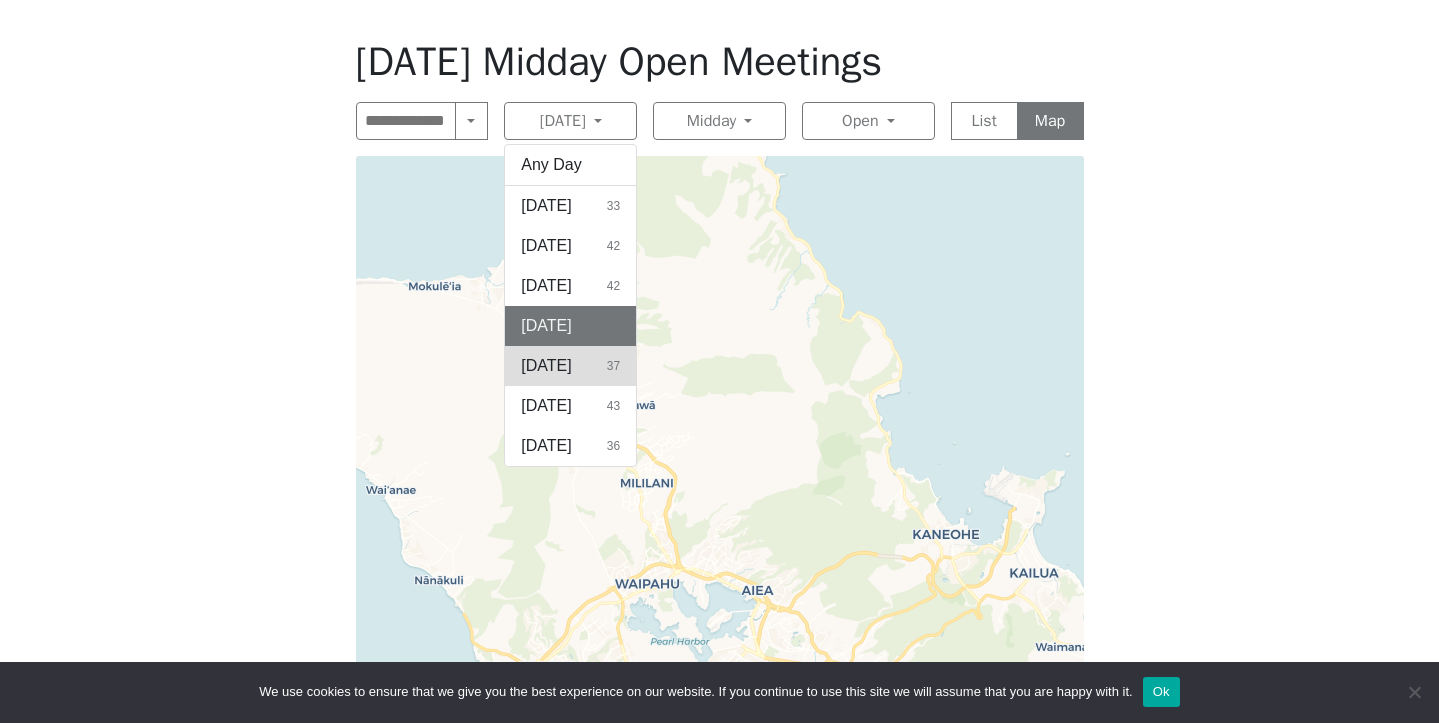 click on "[DATE] 37" at bounding box center (570, 366) 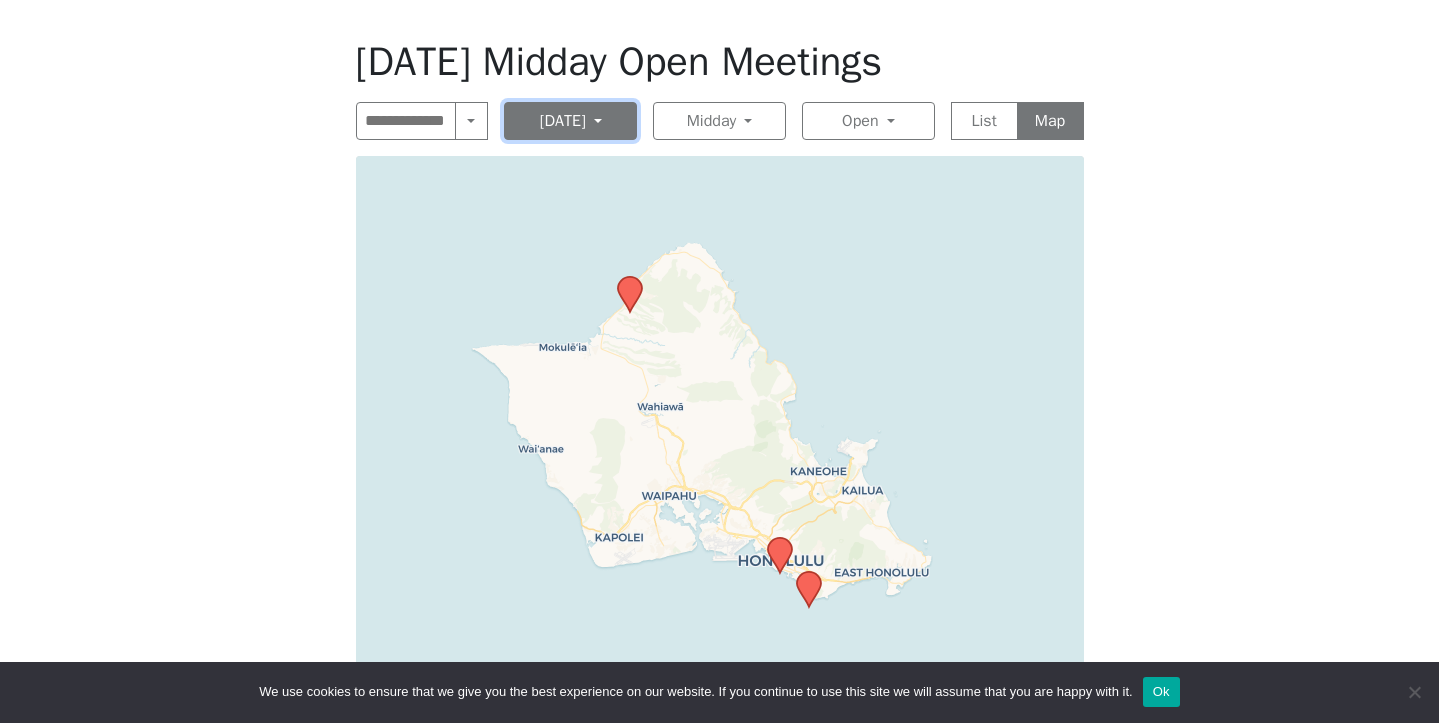 click on "[DATE]" at bounding box center (570, 121) 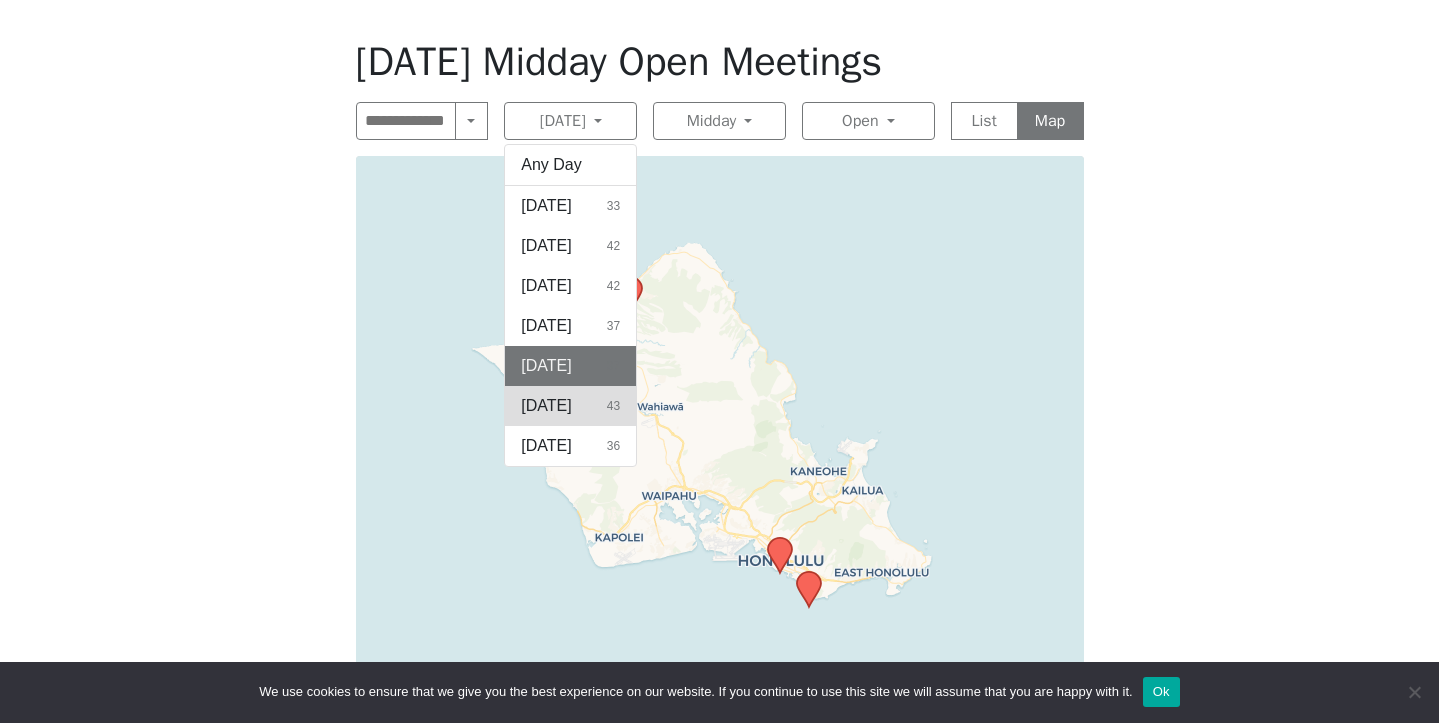click on "[DATE] 43" at bounding box center [570, 406] 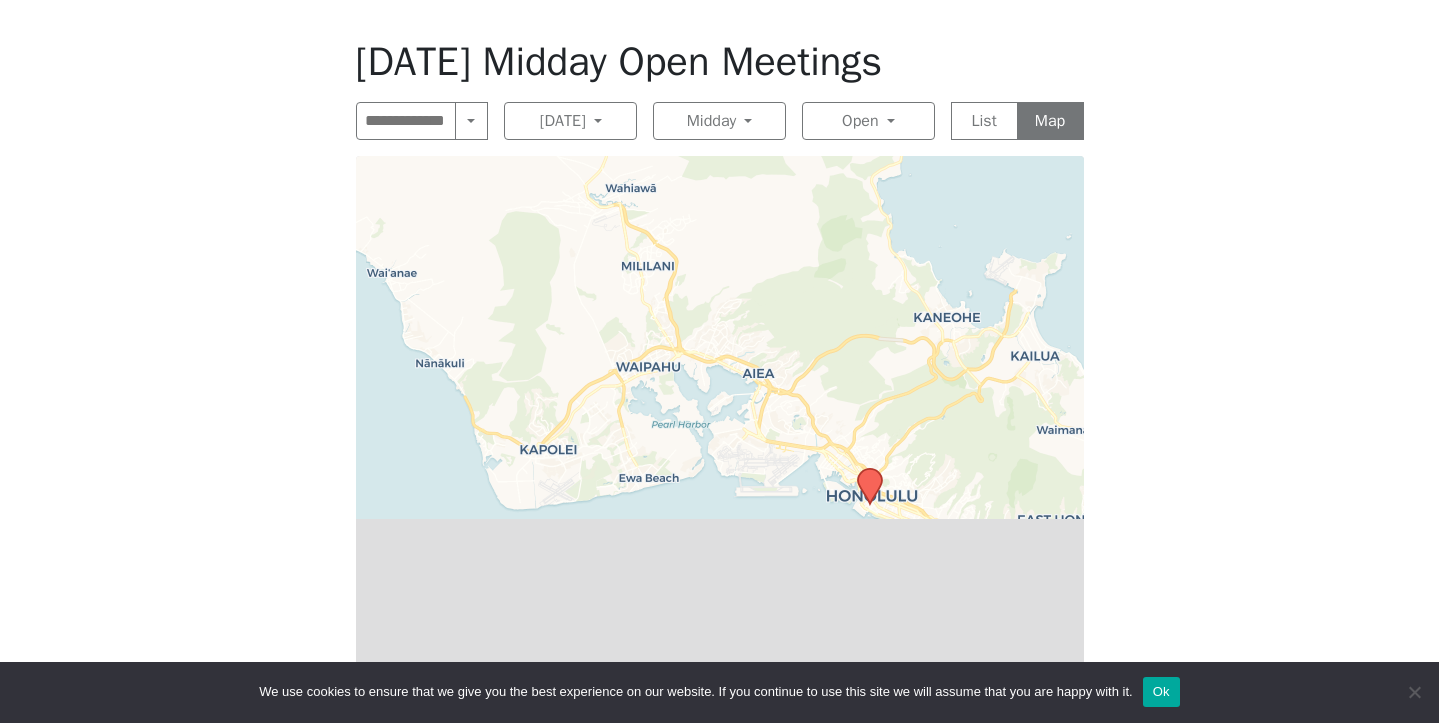 drag, startPoint x: 660, startPoint y: 459, endPoint x: 661, endPoint y: 239, distance: 220.00227 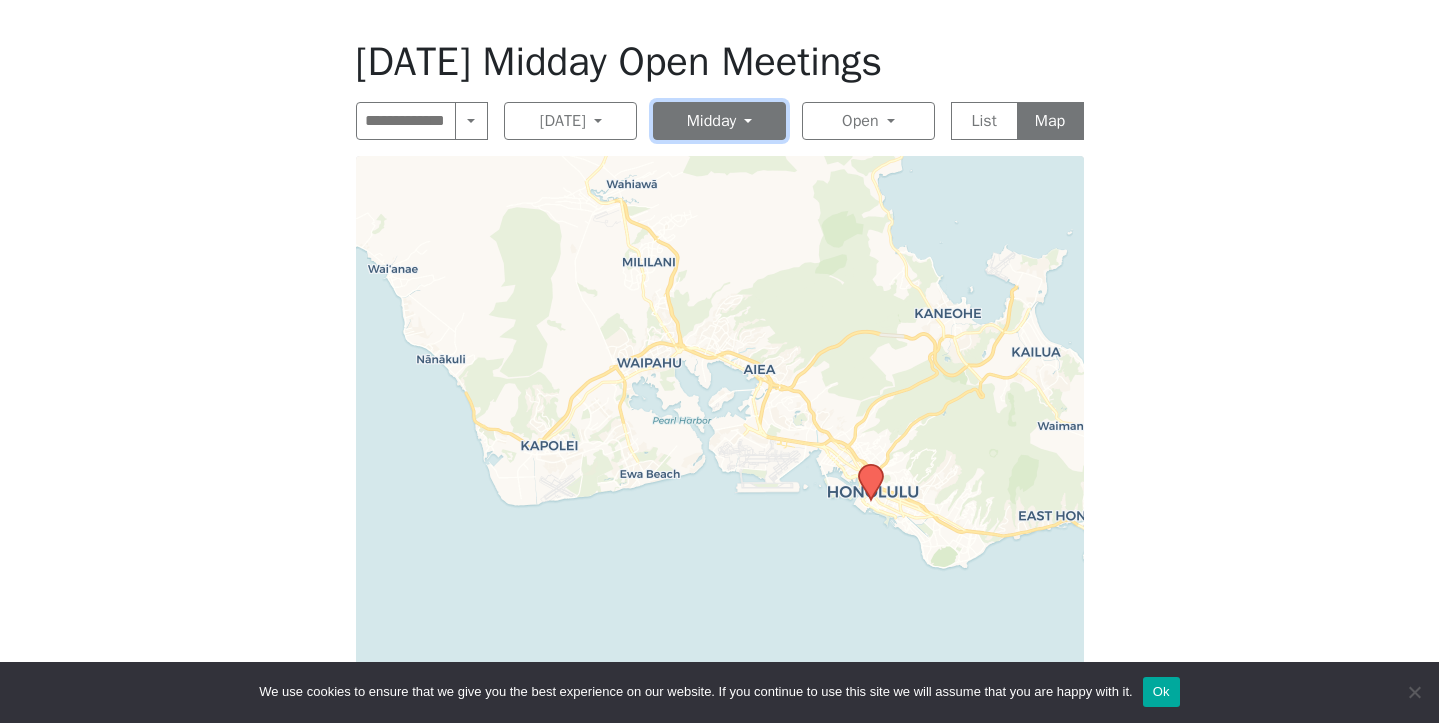 click on "Midday" at bounding box center (719, 121) 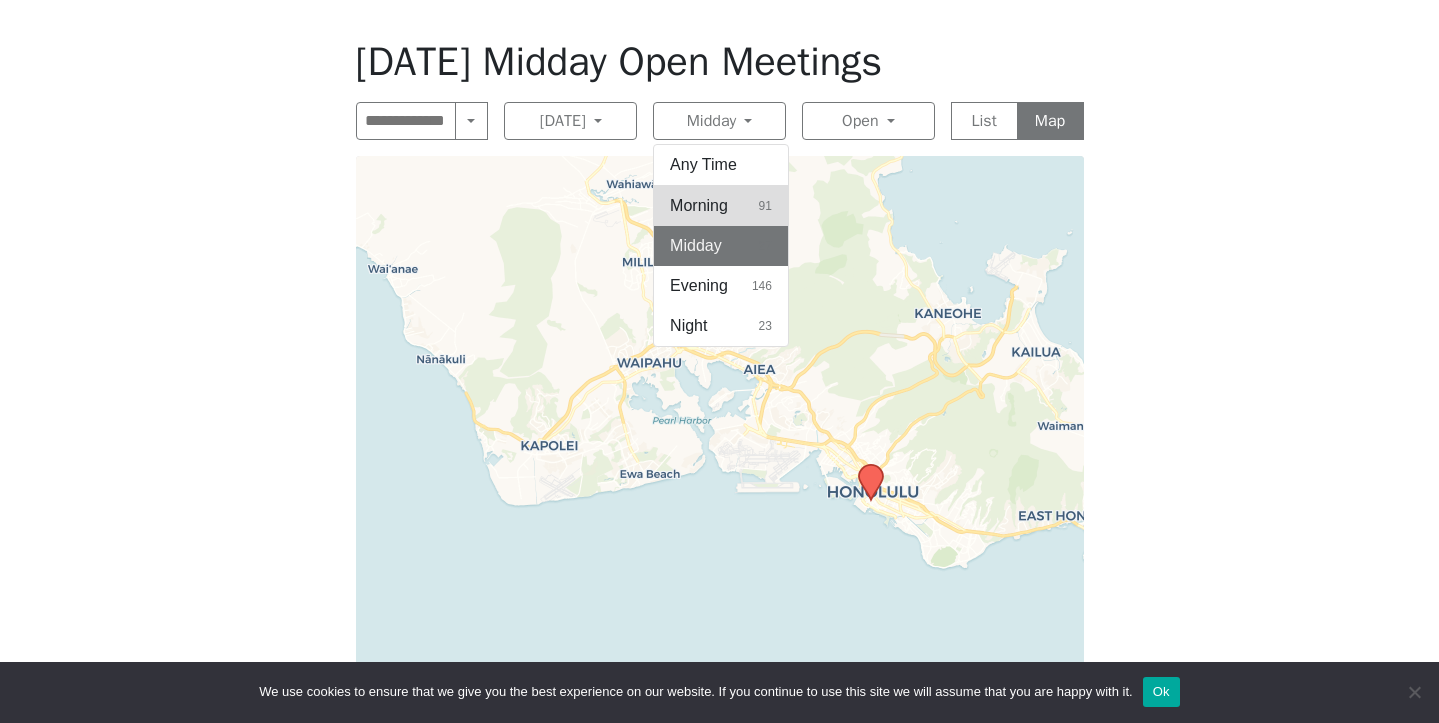 click on "Morning" at bounding box center [699, 206] 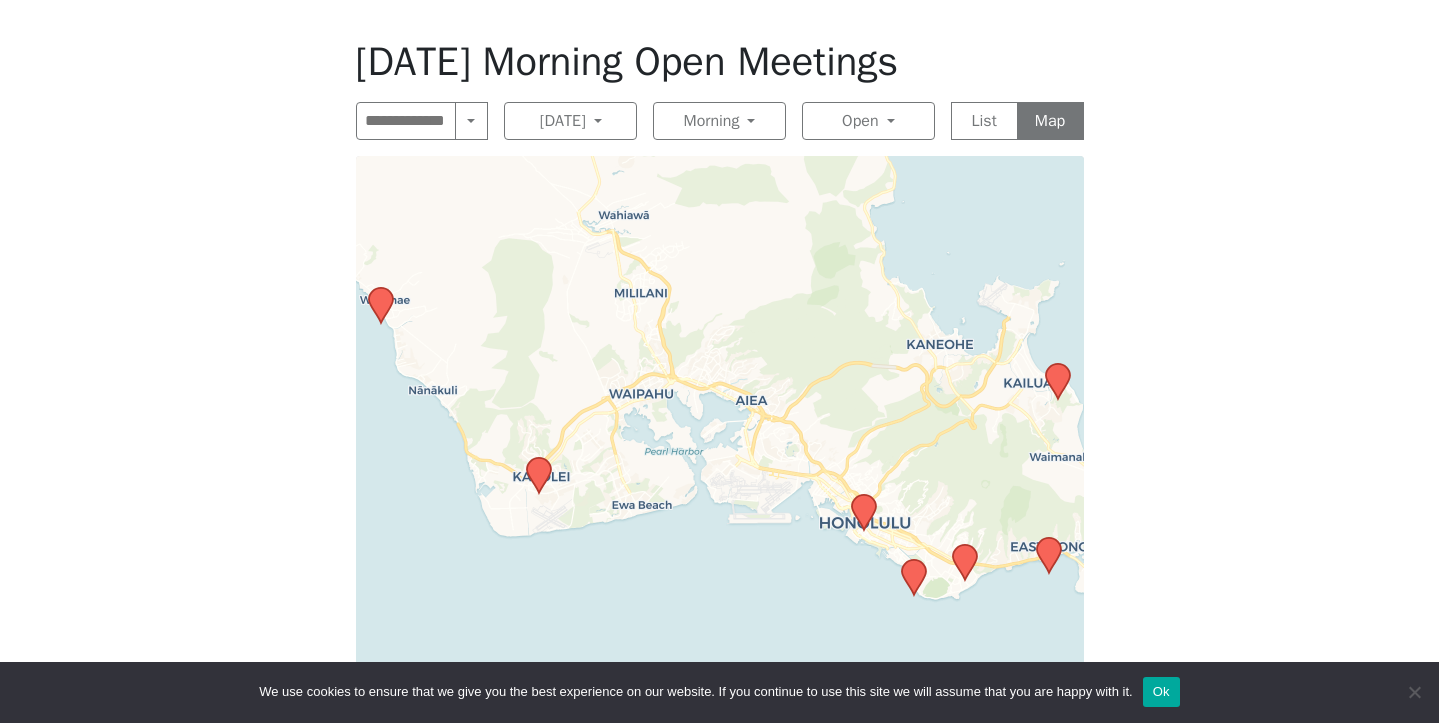 click 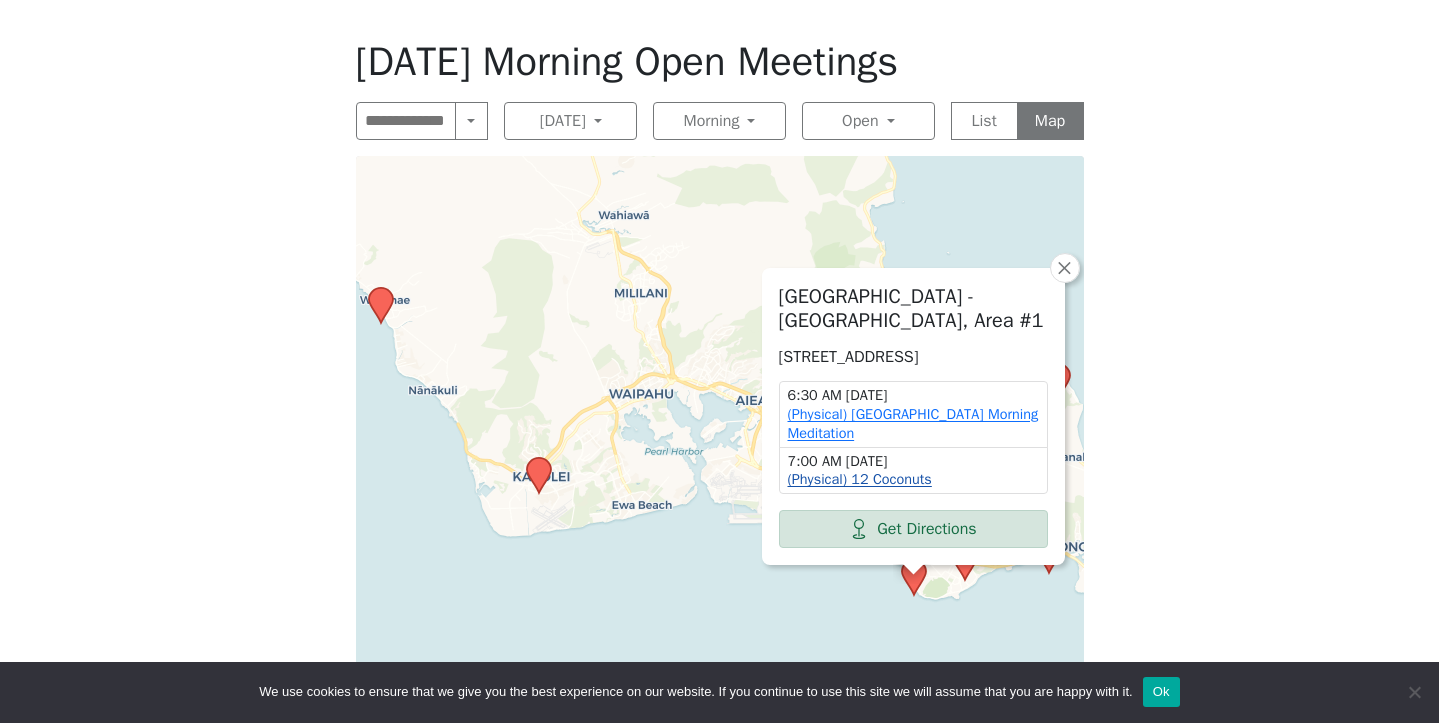 click on "(Physical) 12 Coconuts" at bounding box center (860, 479) 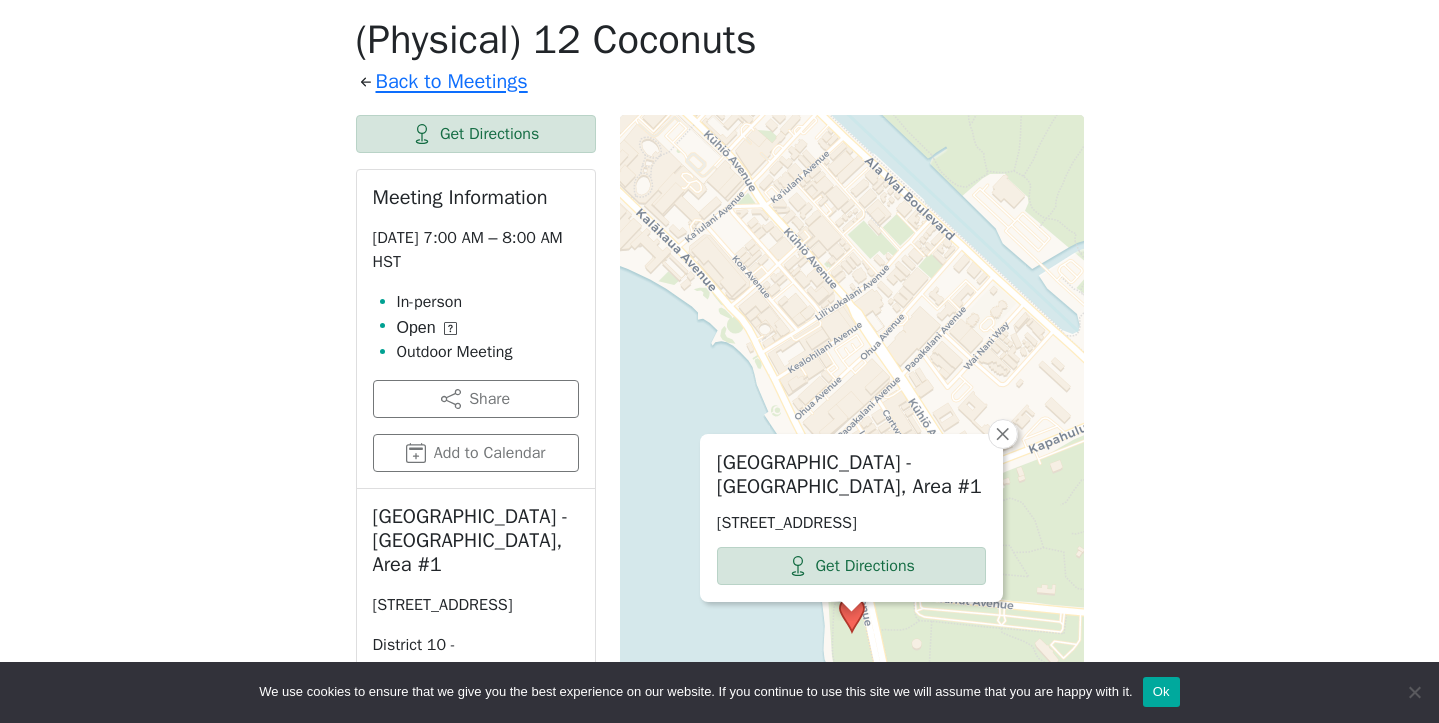 click on "[GEOGRAPHIC_DATA] - [GEOGRAPHIC_DATA], Area #1" at bounding box center [851, 475] 